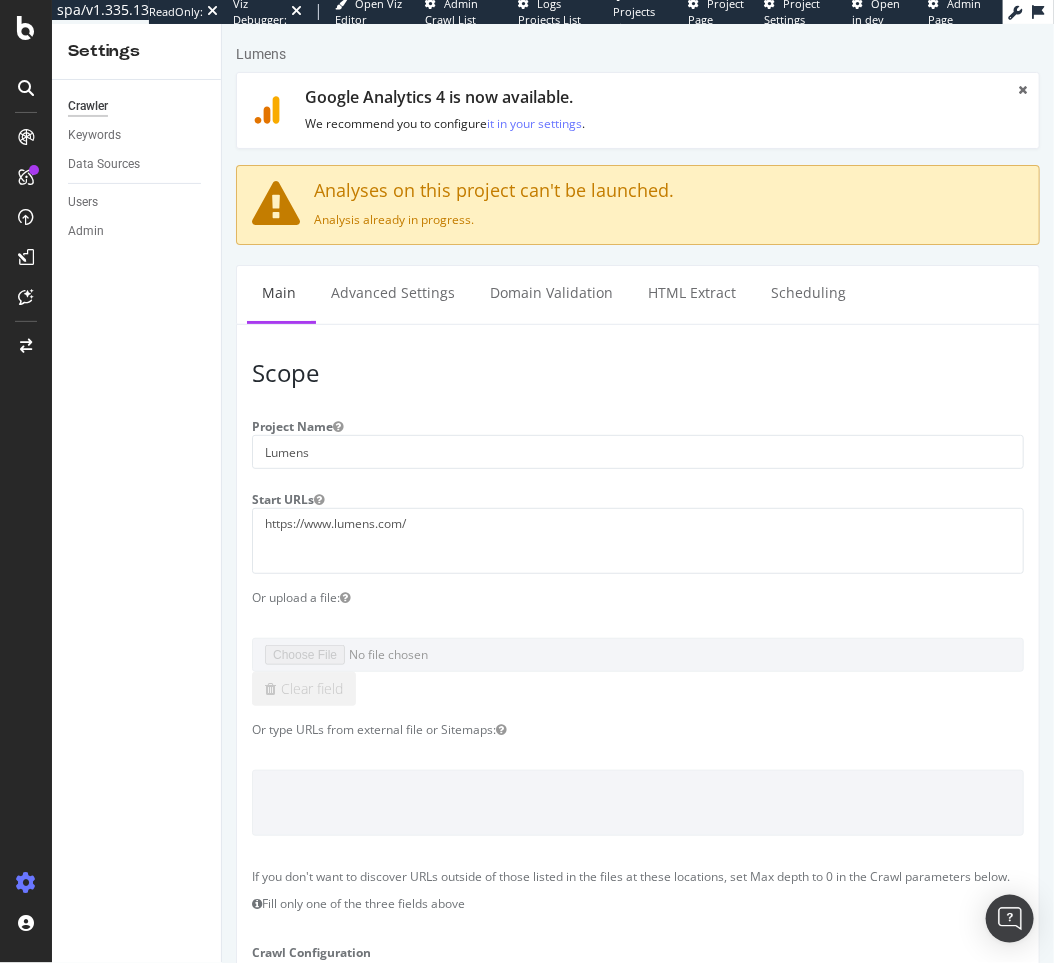 scroll, scrollTop: 0, scrollLeft: 0, axis: both 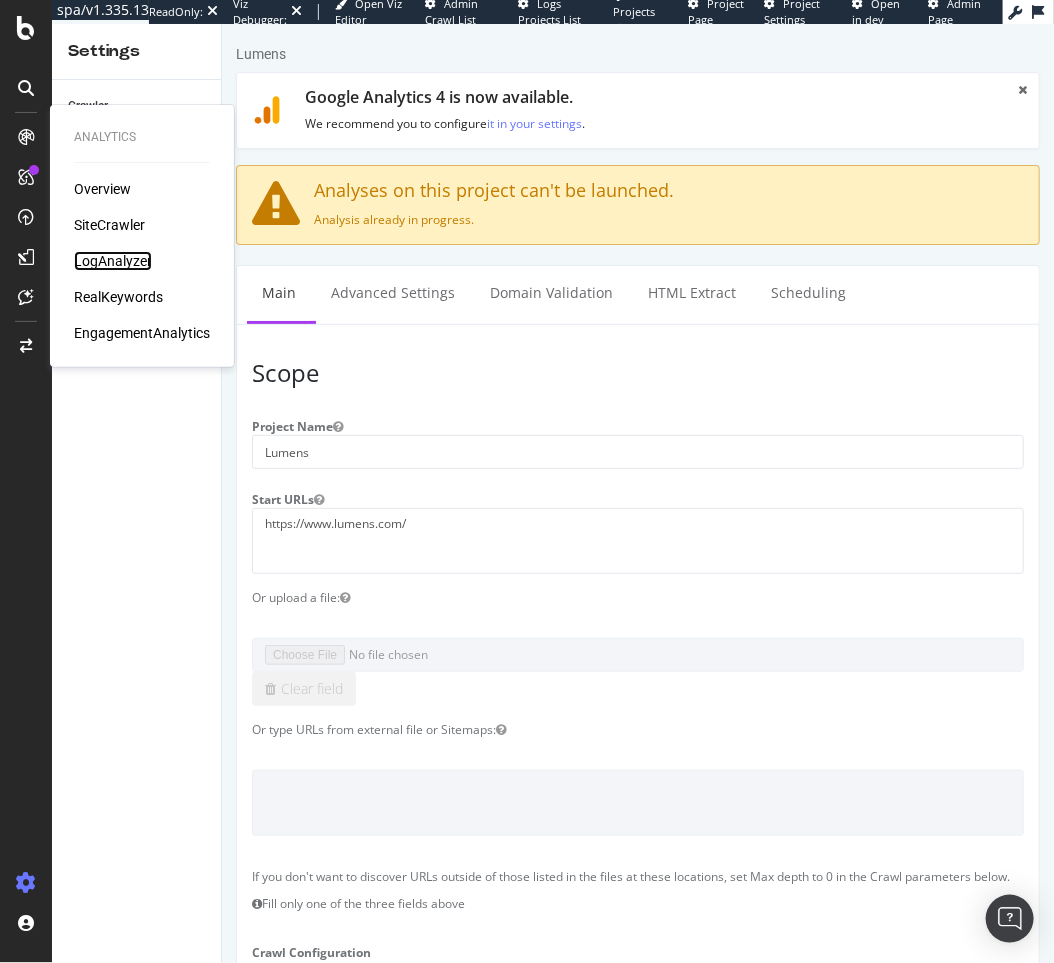 click on "LogAnalyzer" at bounding box center (113, 261) 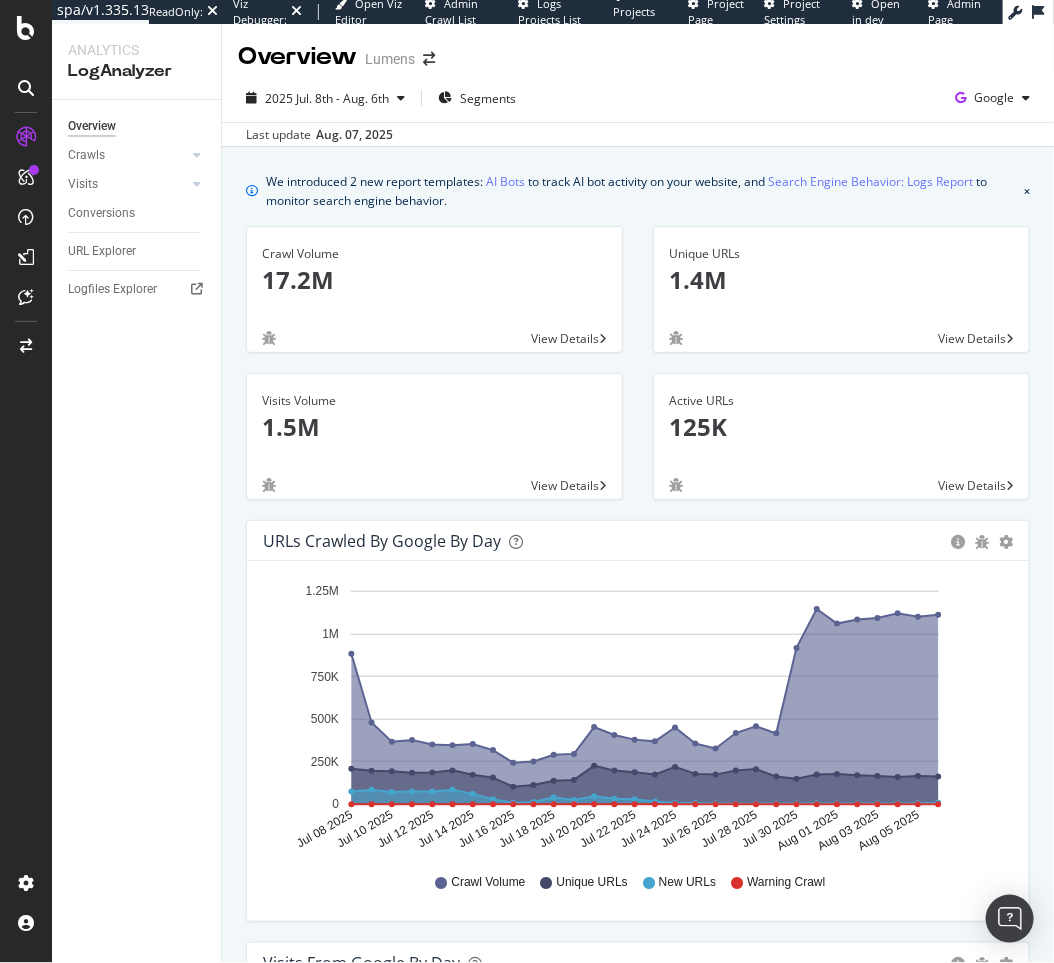 click on "Overview Crawls Daily Distribution Segments Distribution HTTP Codes Resources Visits Daily Distribution Segments Distribution HTTP Codes Conversions URL Explorer Logfiles Explorer" at bounding box center [136, 531] 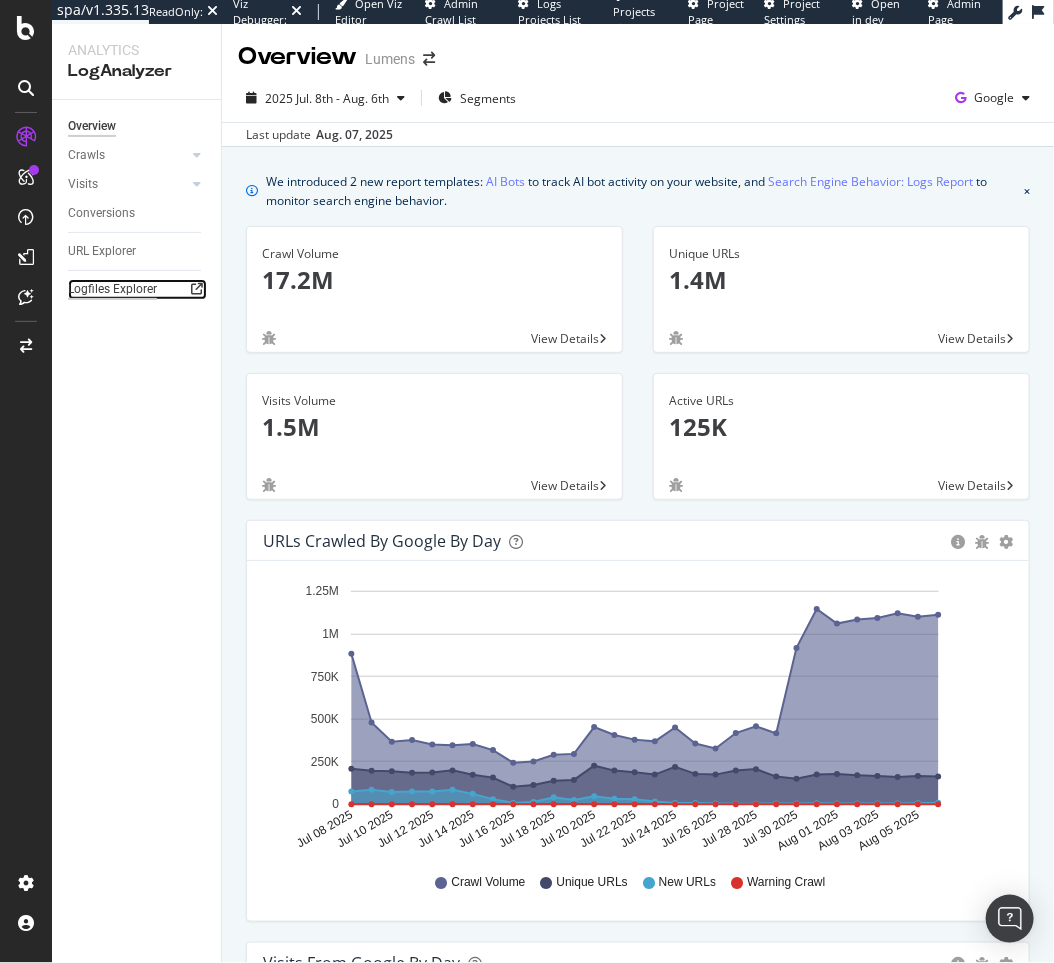 click on "Logfiles Explorer" at bounding box center (112, 289) 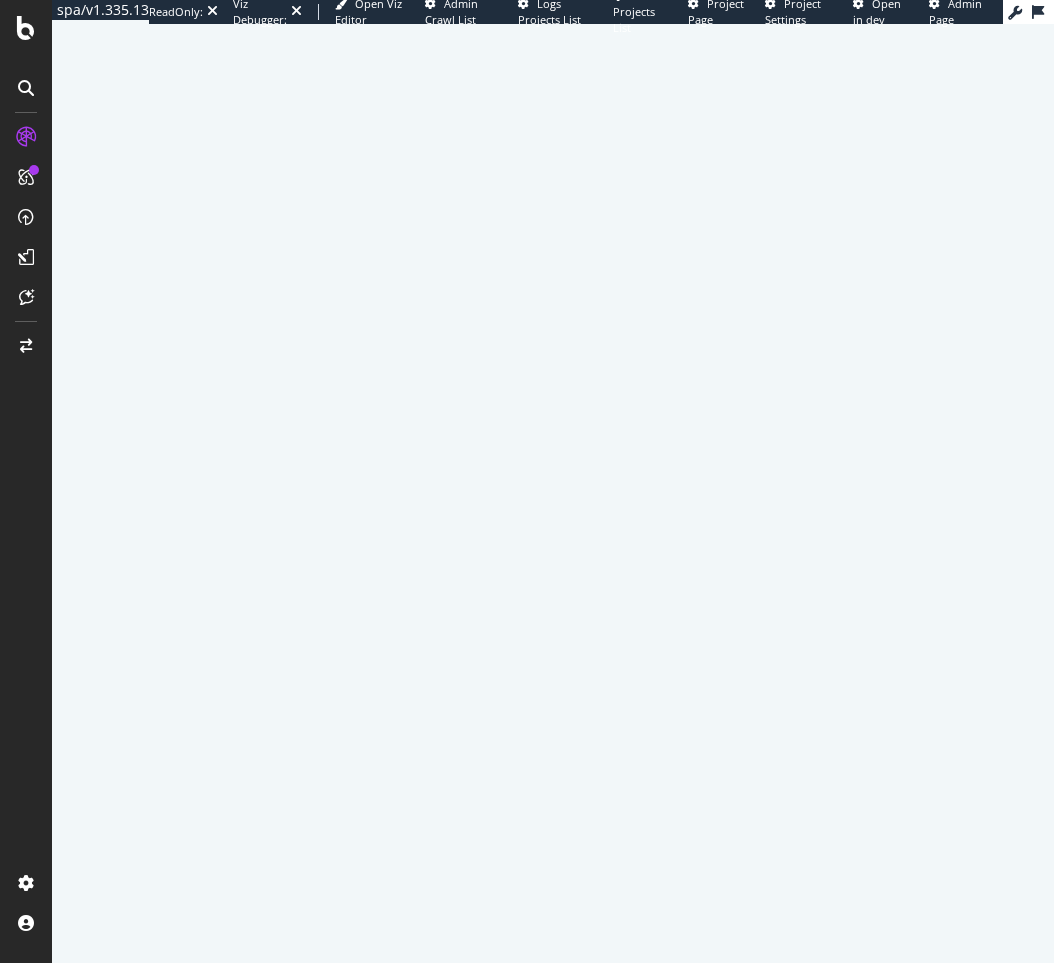 scroll, scrollTop: 0, scrollLeft: 0, axis: both 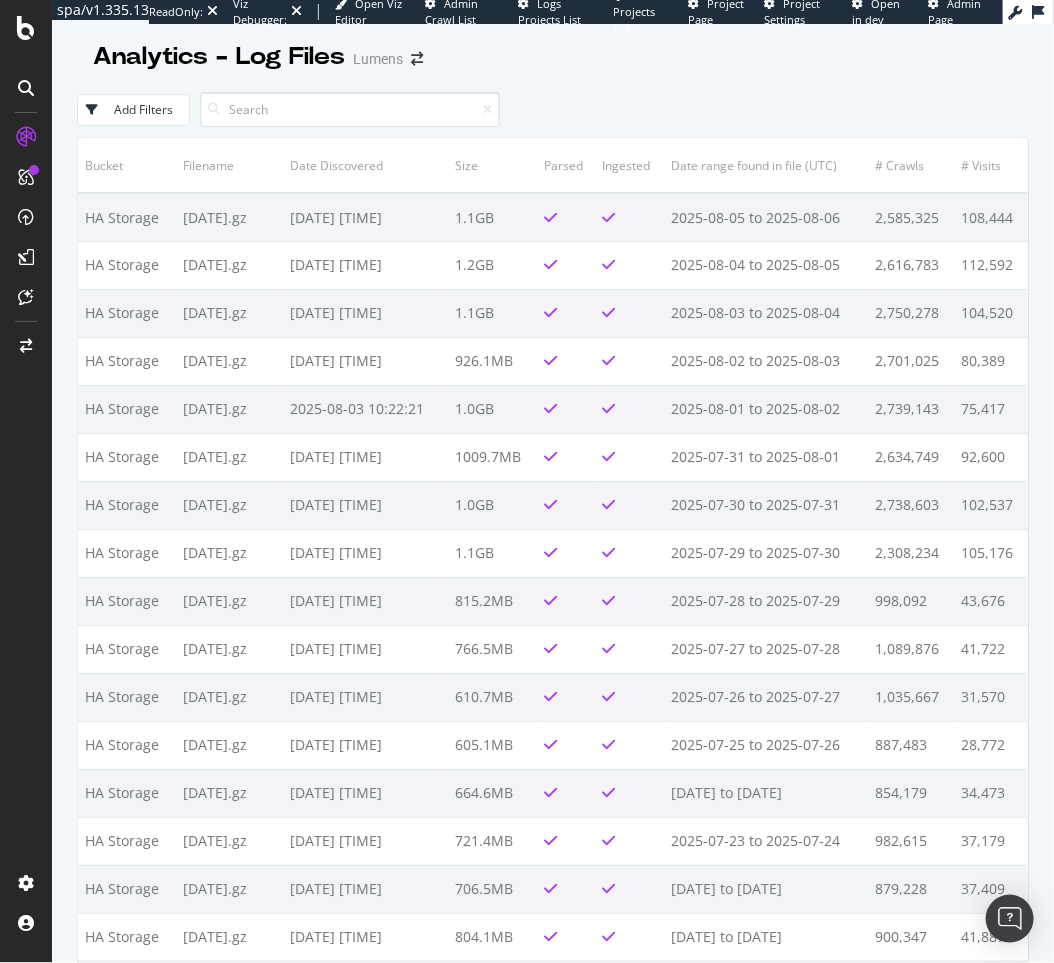 click on "Add Filters" at bounding box center [143, 109] 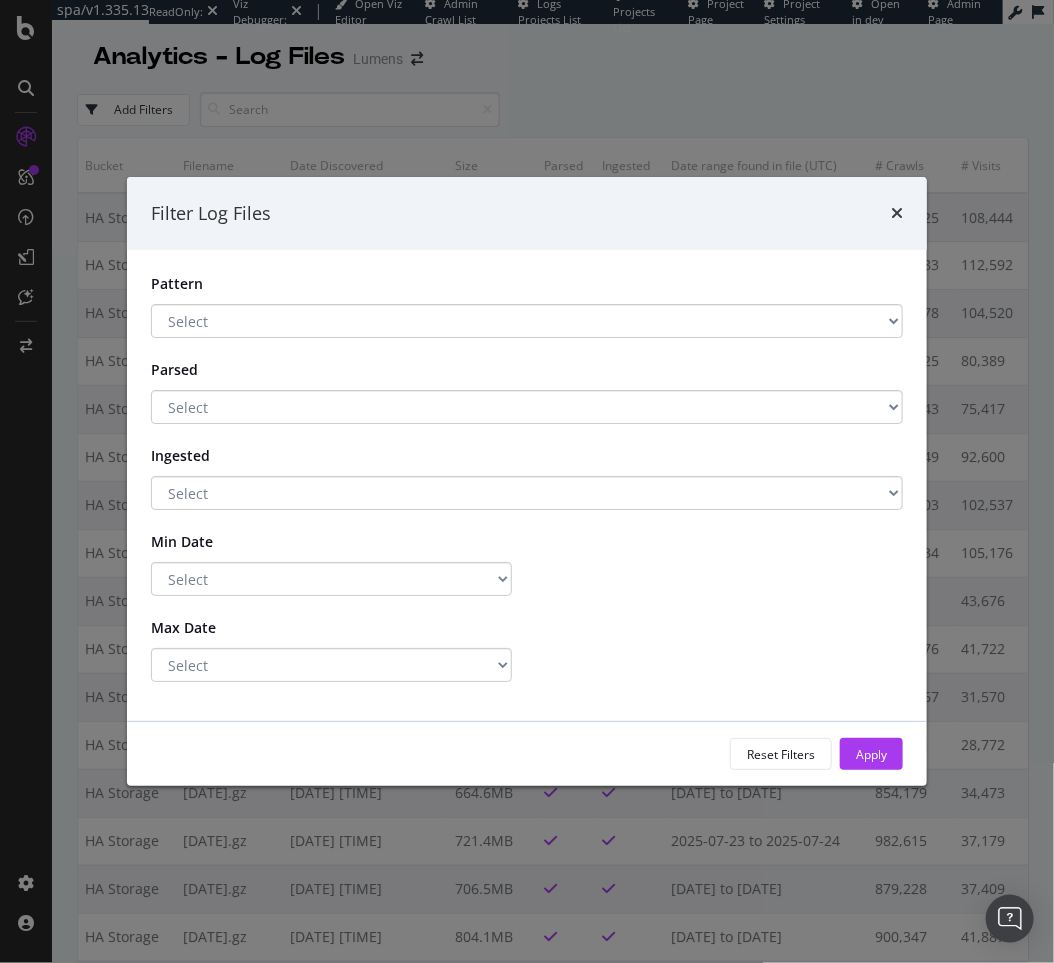 click on "Select .*\.gz$ Has a Pattern No Pattern" at bounding box center (527, 321) 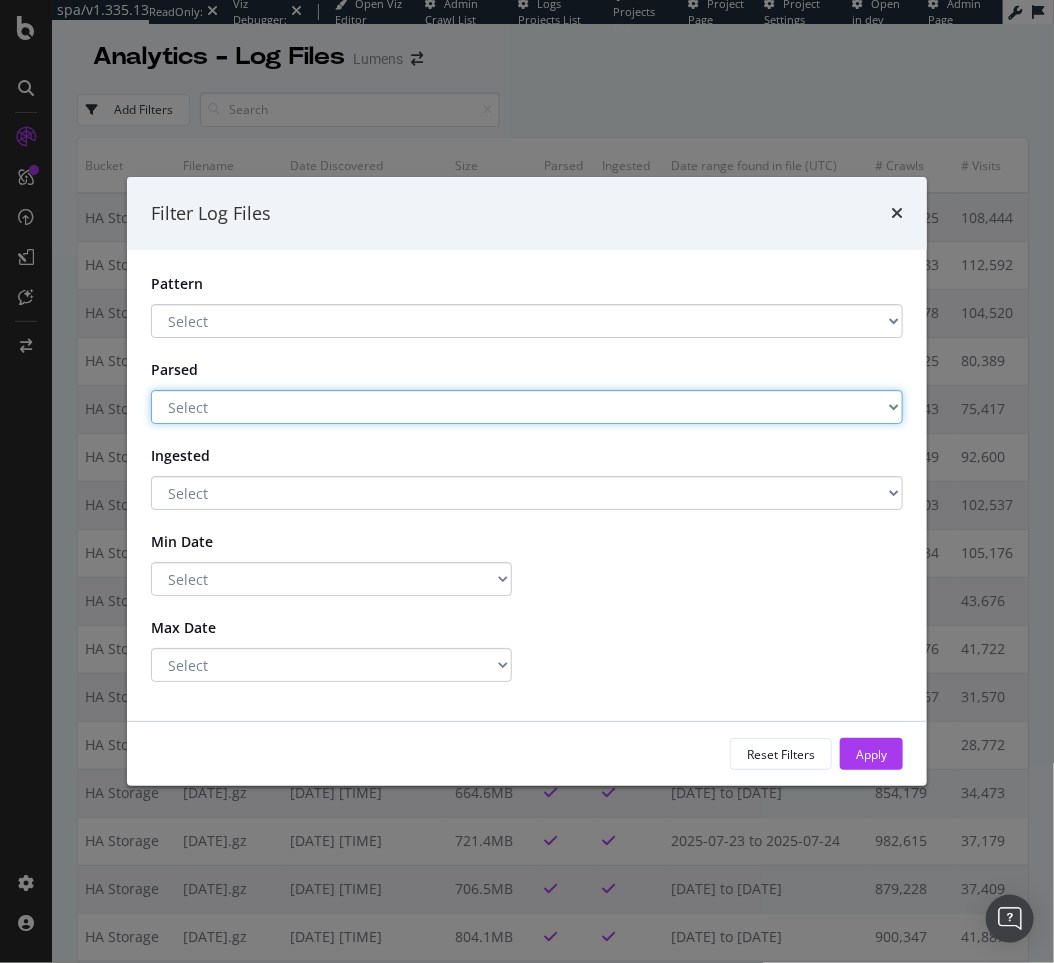 click on "Select Yes No" at bounding box center [527, 407] 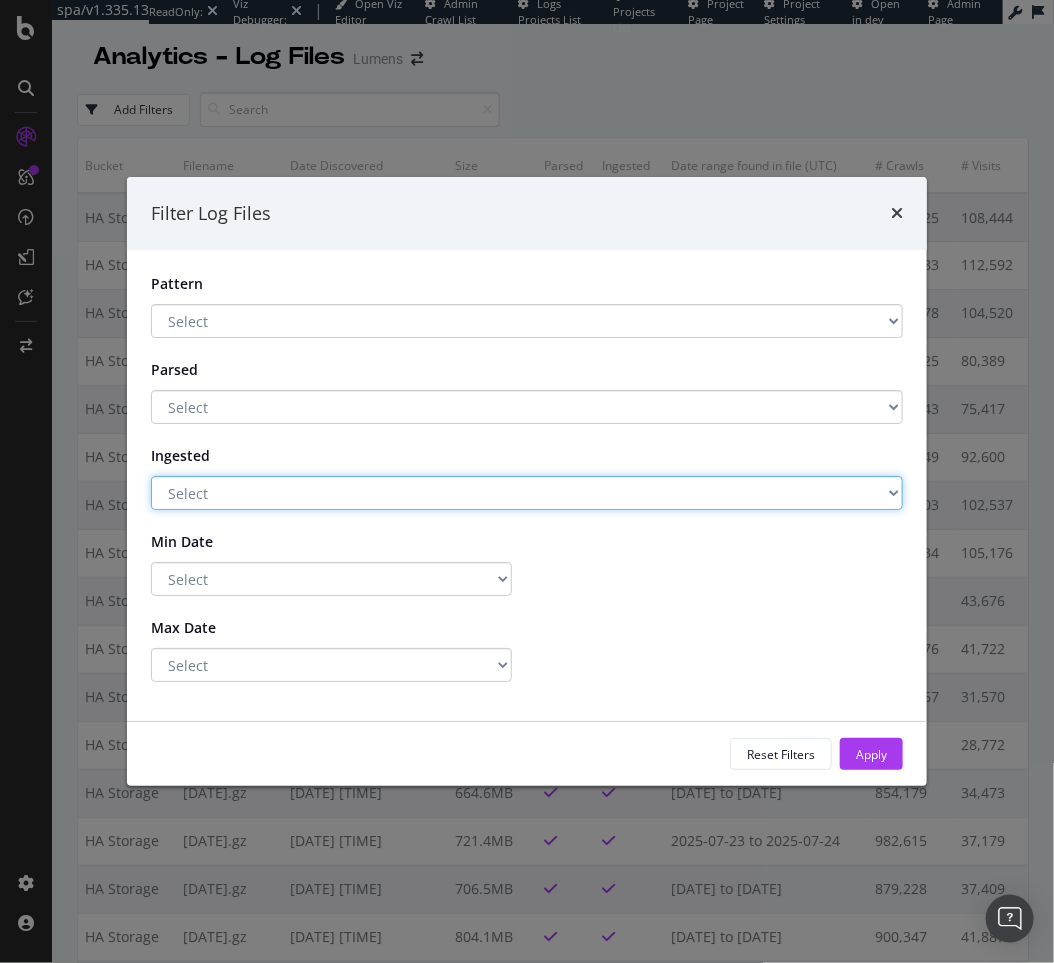 click on "Select Yes No" at bounding box center (527, 493) 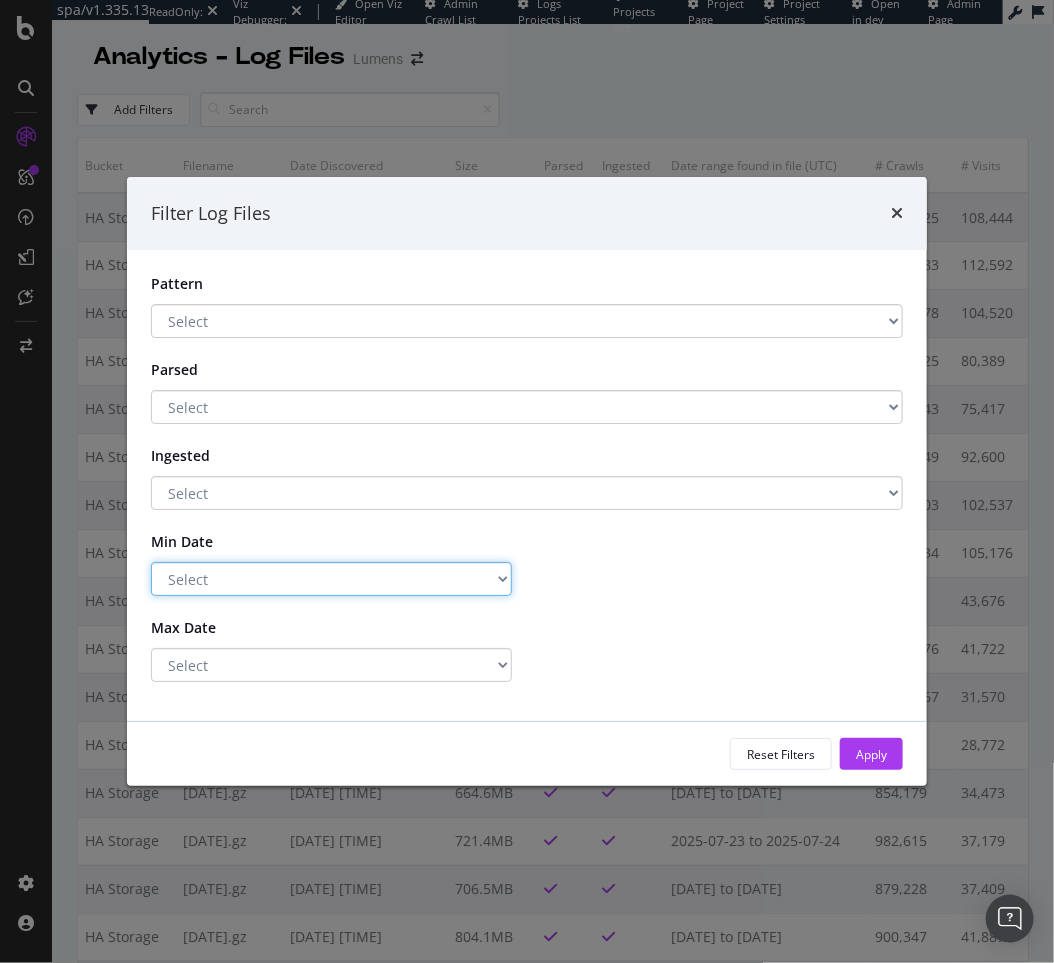click on "Select Greater Than or equals Less Than or equals Equals" at bounding box center (331, 579) 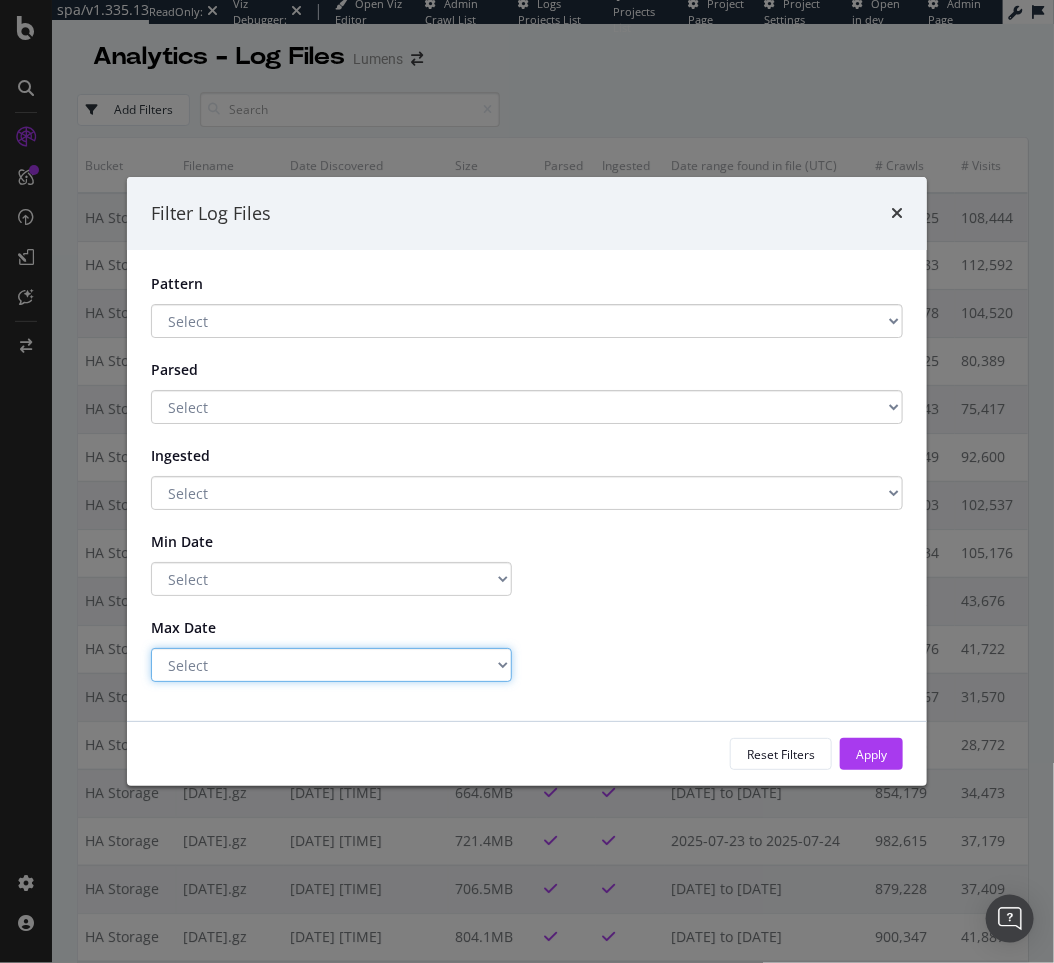 click on "Select Greater Than or equals Less Than or equals Equals" at bounding box center (331, 665) 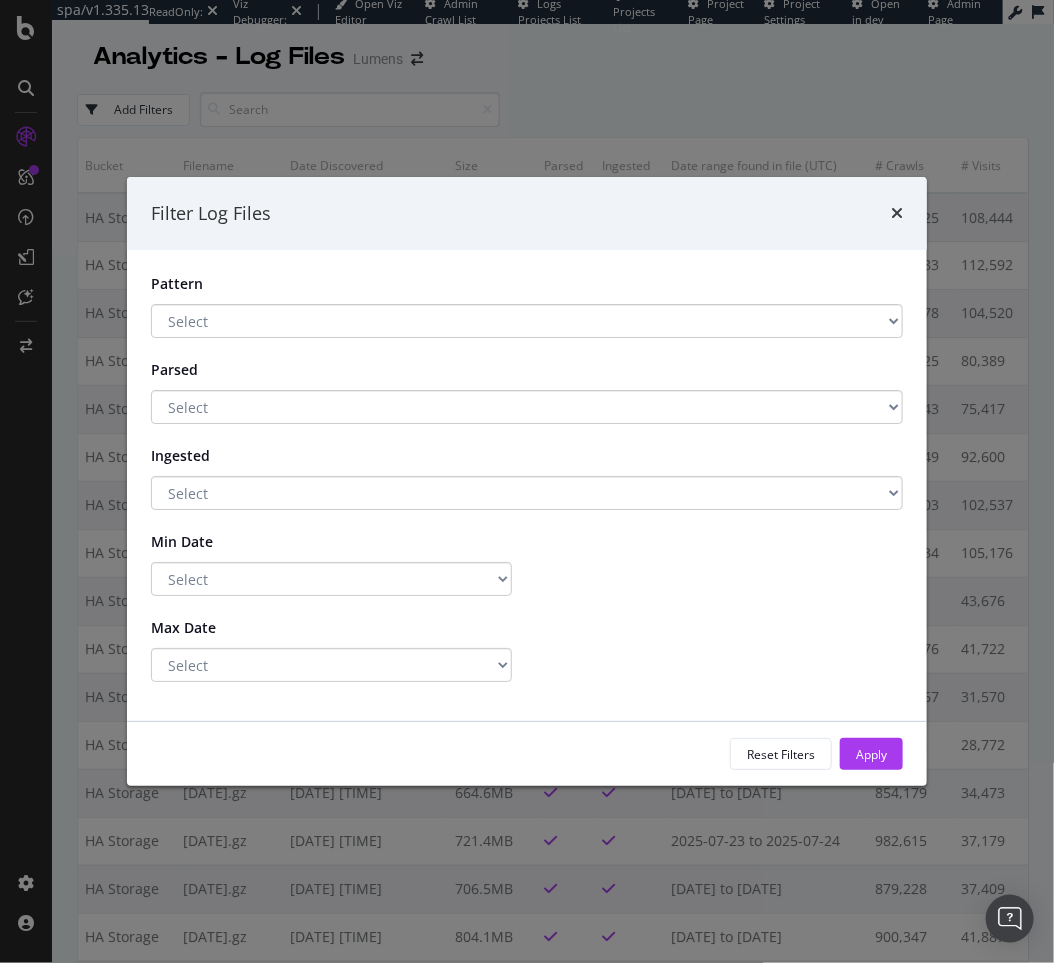 click on "Filter Log Files" at bounding box center [527, 214] 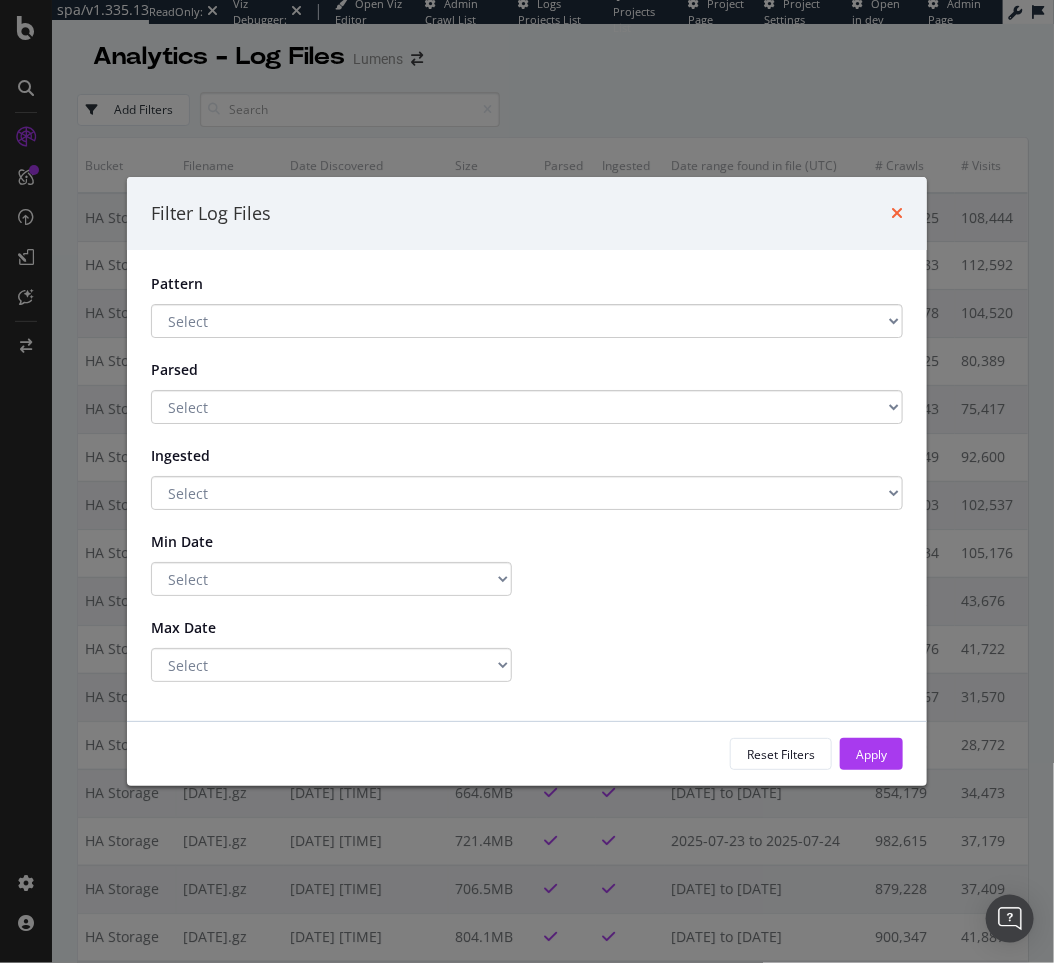 click at bounding box center (897, 213) 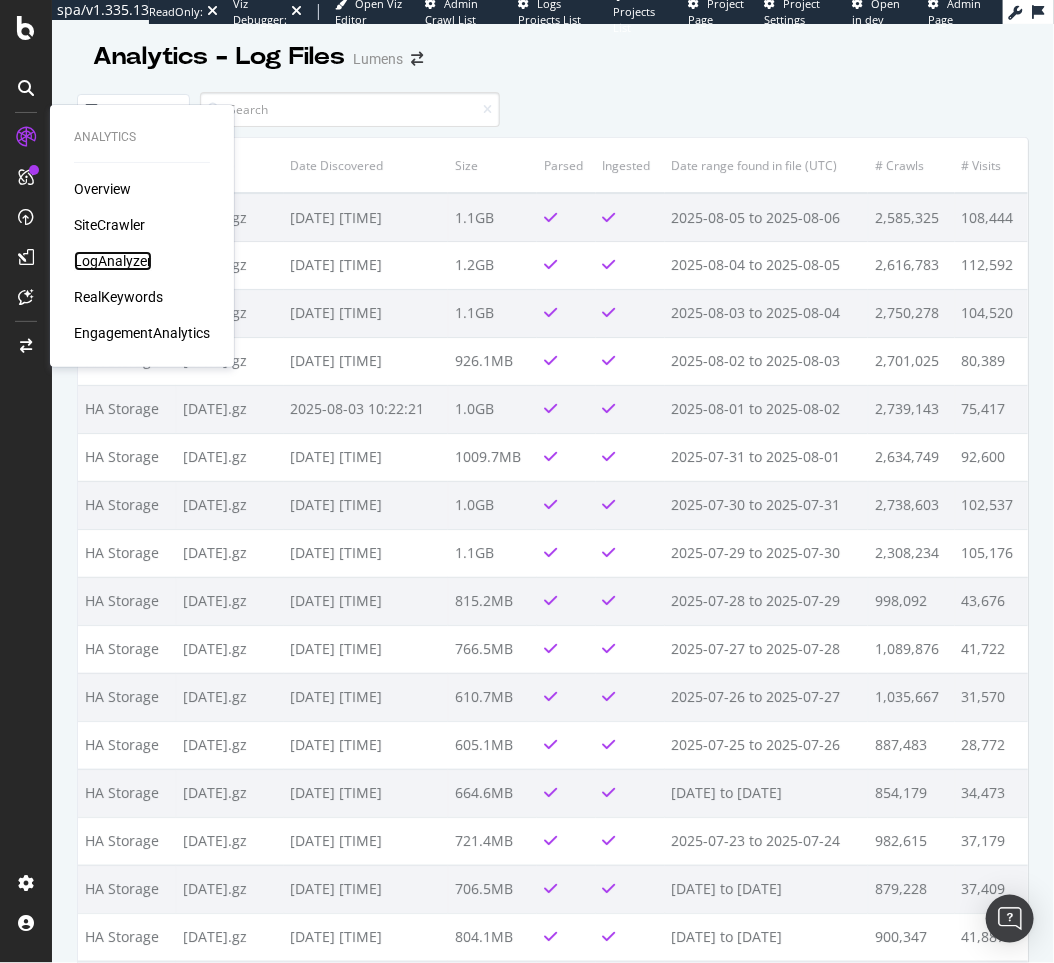 click on "LogAnalyzer" at bounding box center [113, 261] 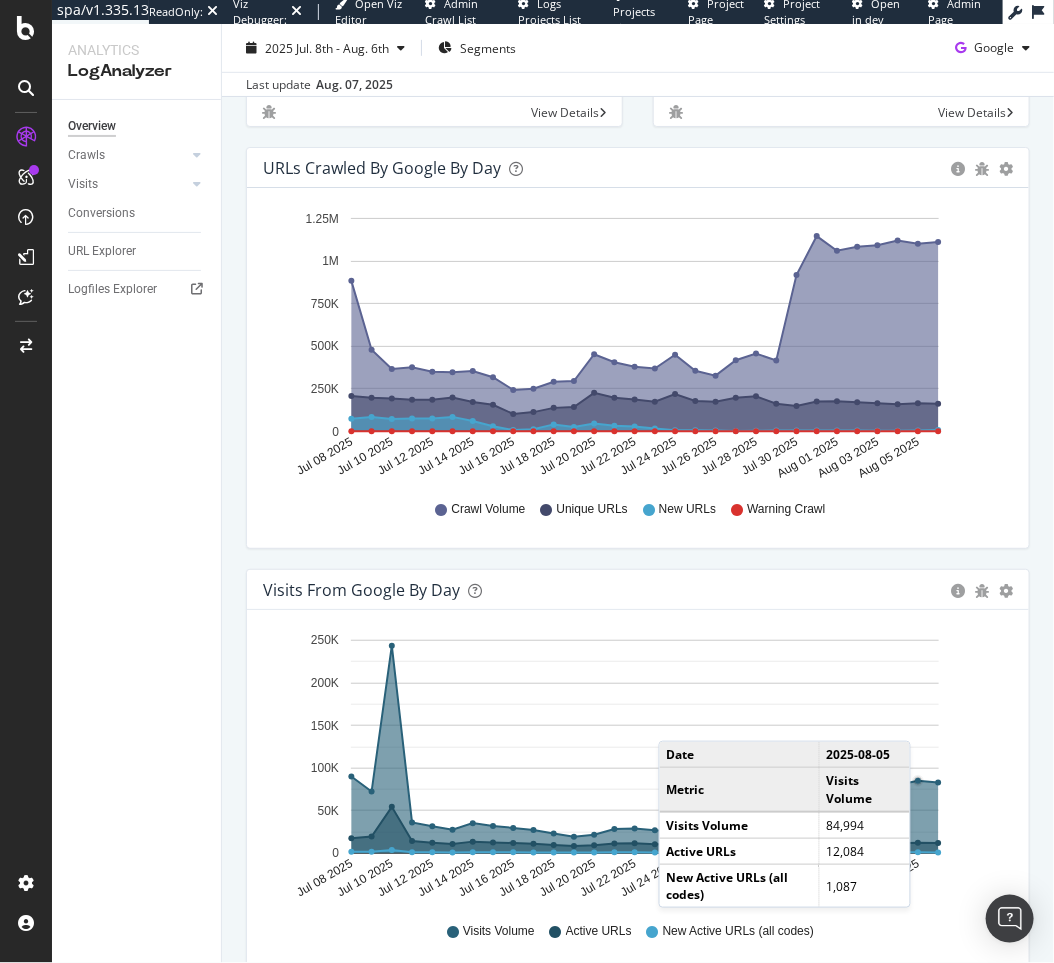 scroll, scrollTop: 62, scrollLeft: 0, axis: vertical 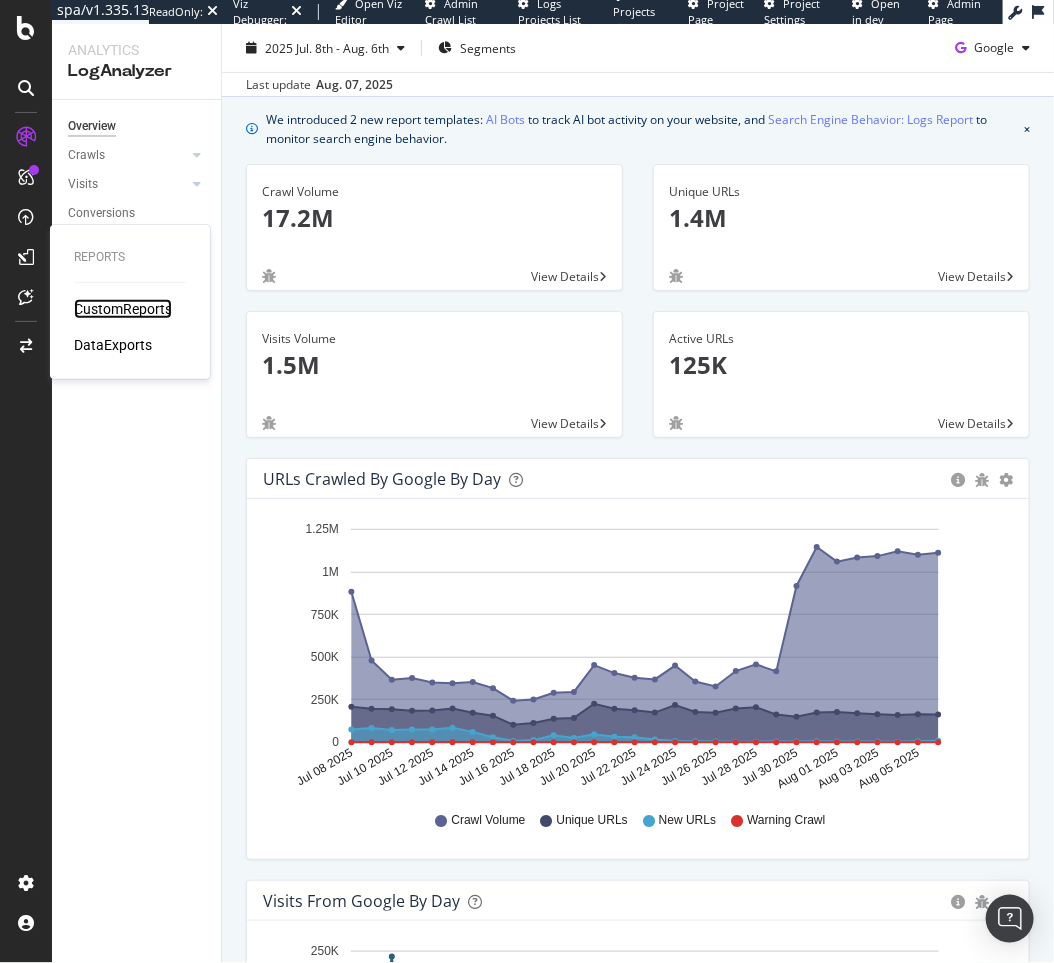 click on "CustomReports" at bounding box center (123, 309) 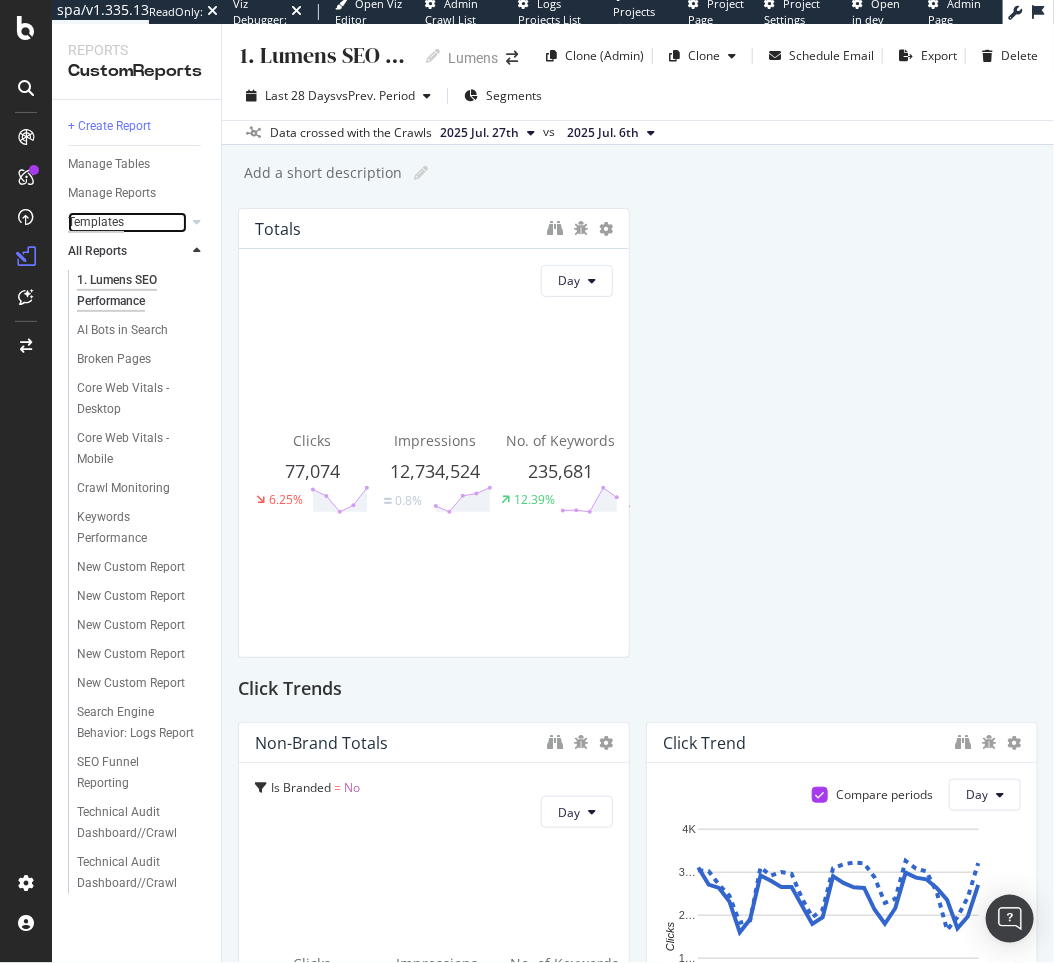 click on "Templates" at bounding box center (96, 222) 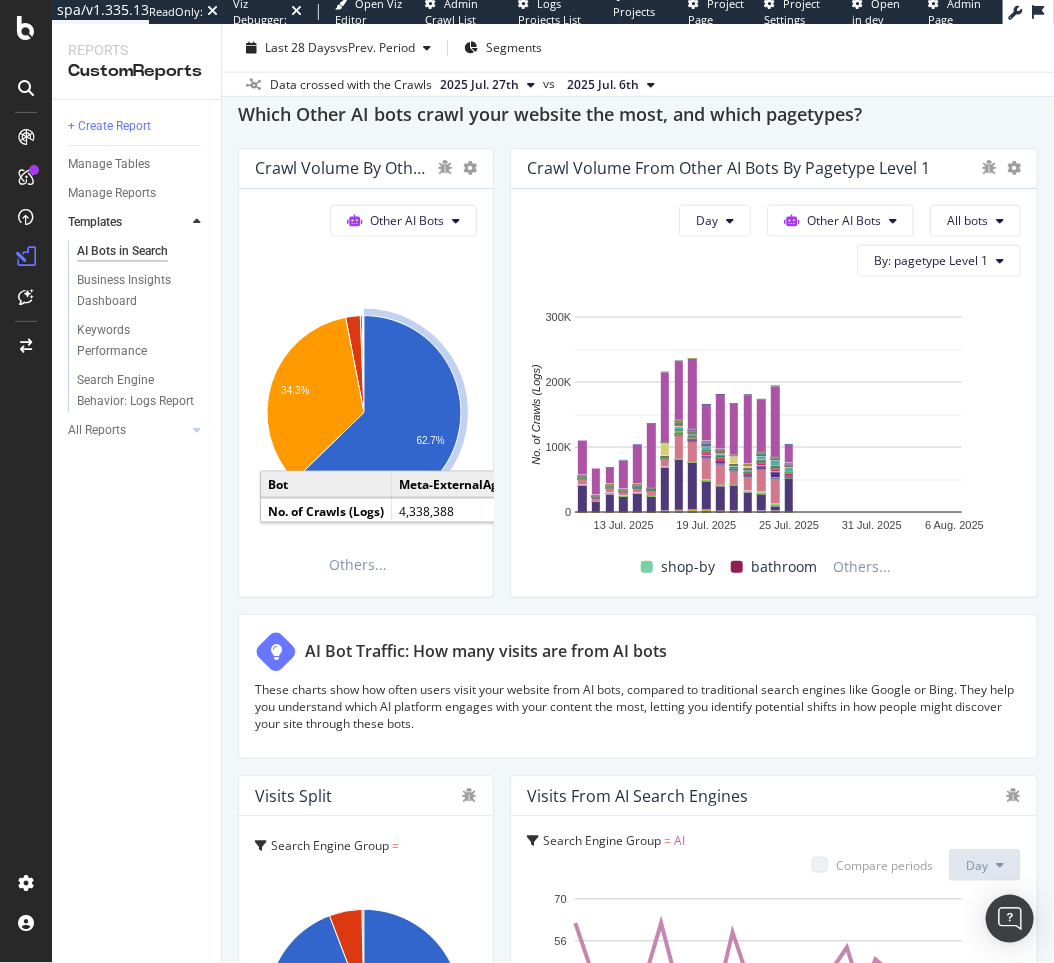 scroll, scrollTop: 3407, scrollLeft: 0, axis: vertical 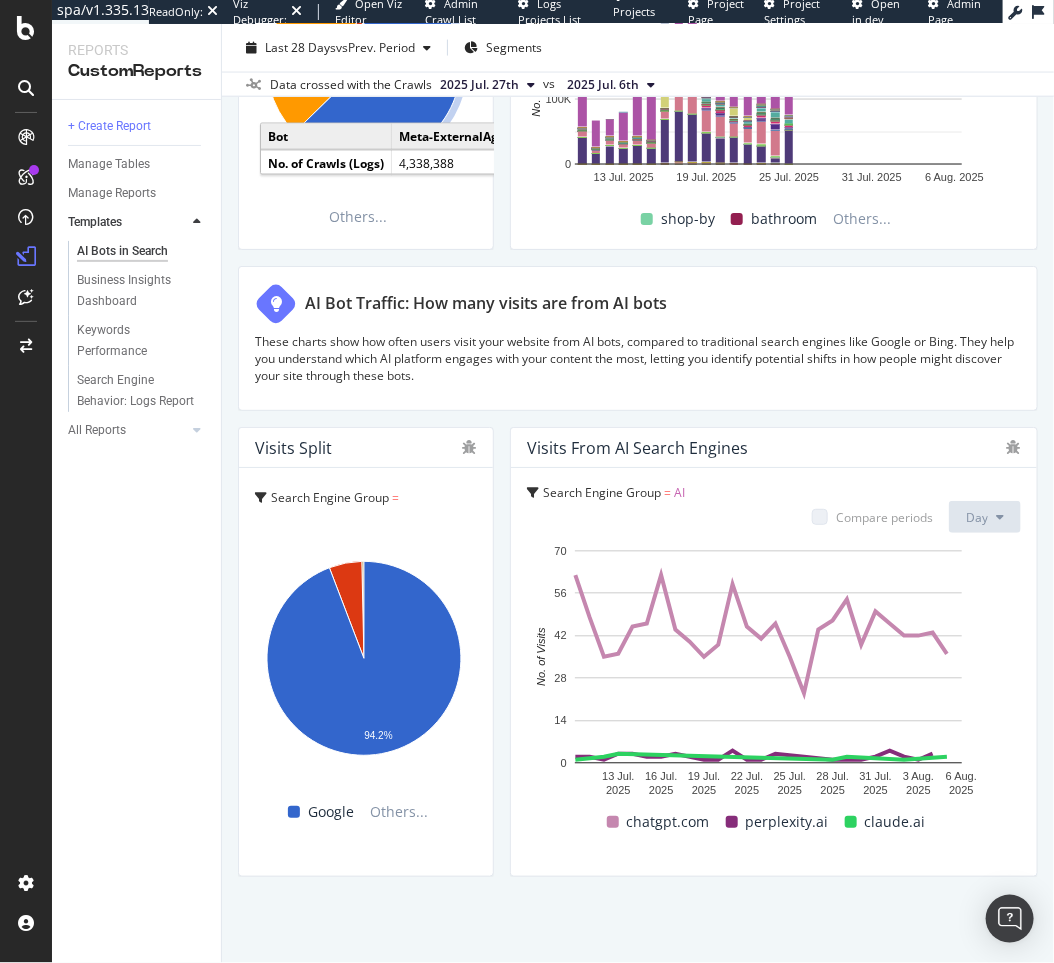 click on "AI" at bounding box center (679, 492) 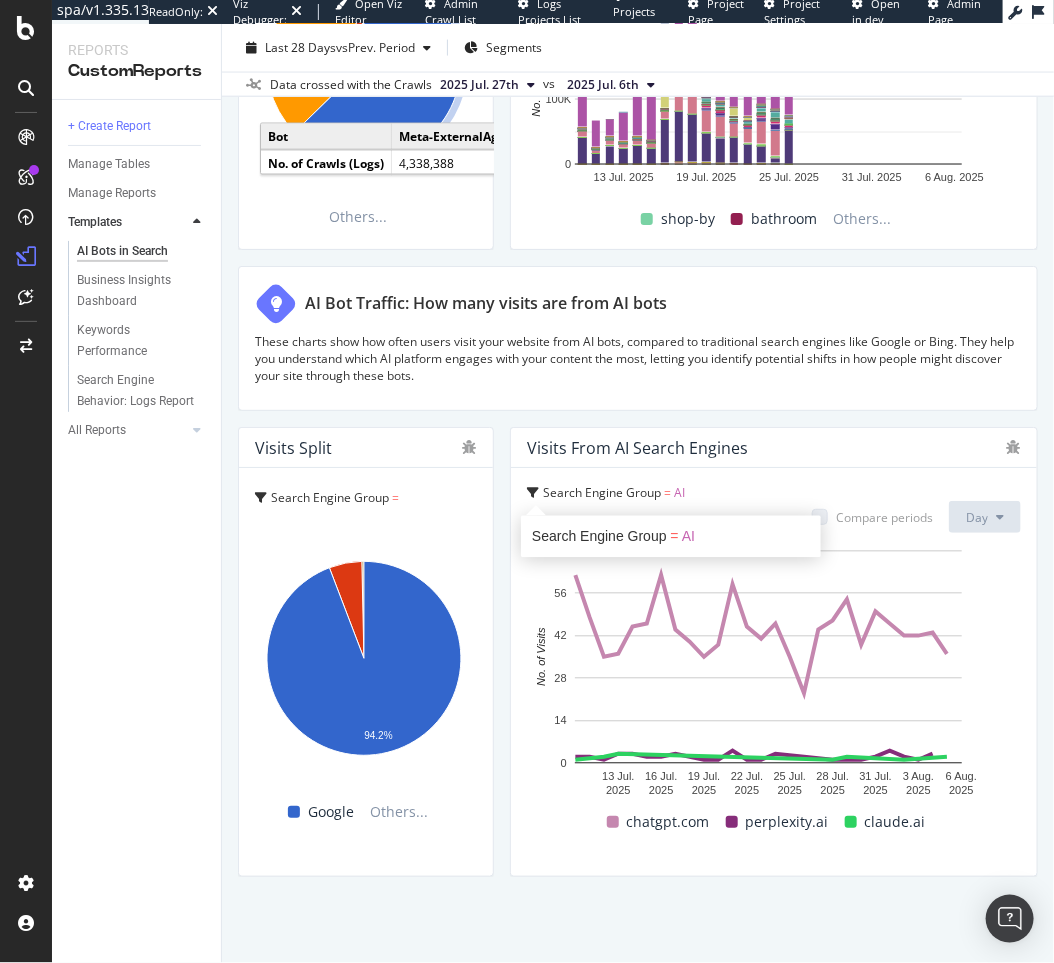 click at bounding box center [533, 493] 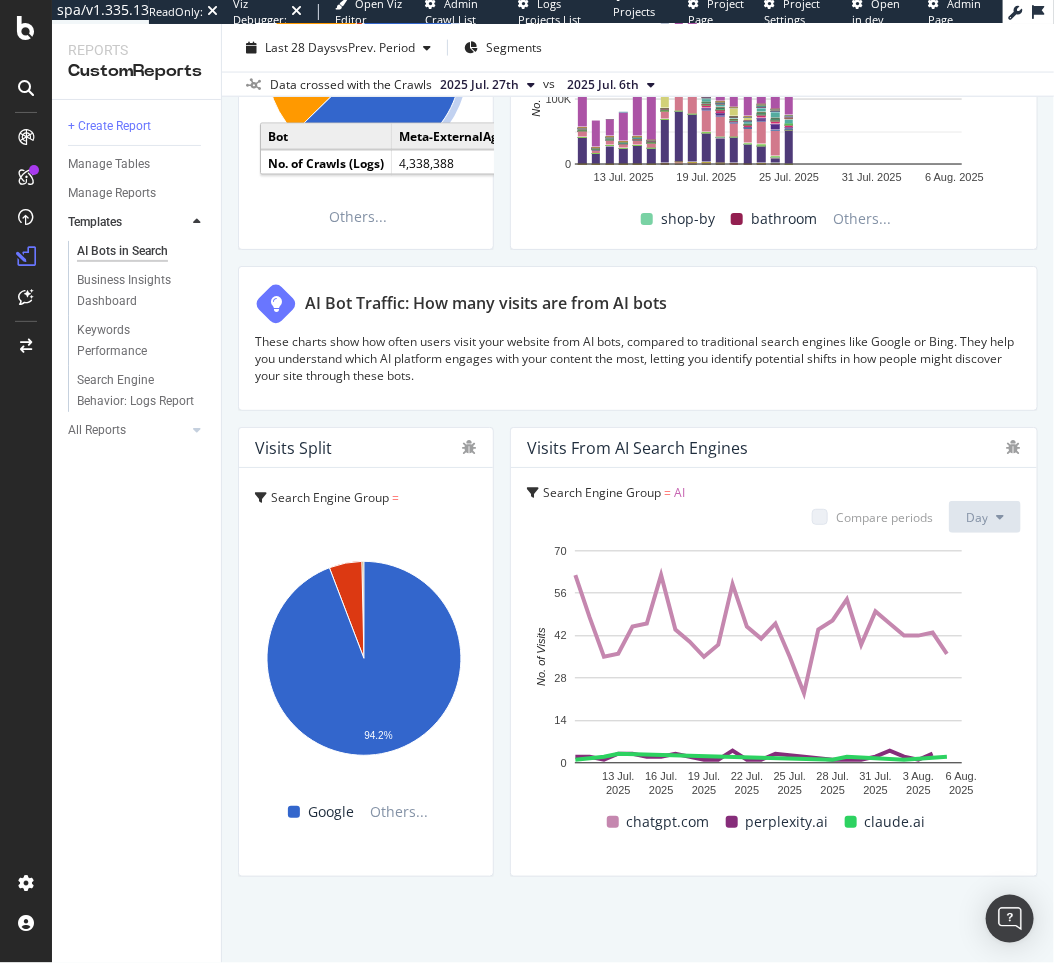click at bounding box center (533, 493) 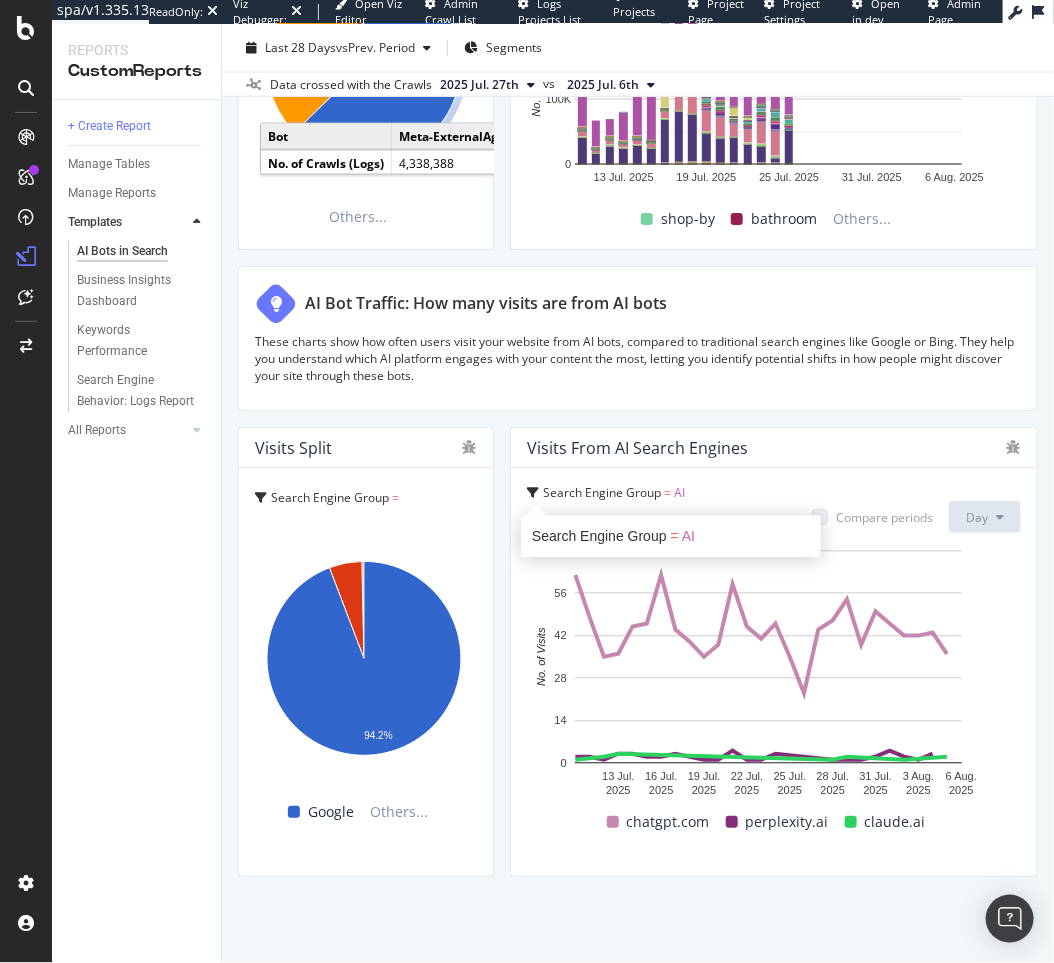 click on "Visits from AI Search Engines" at bounding box center [774, 448] 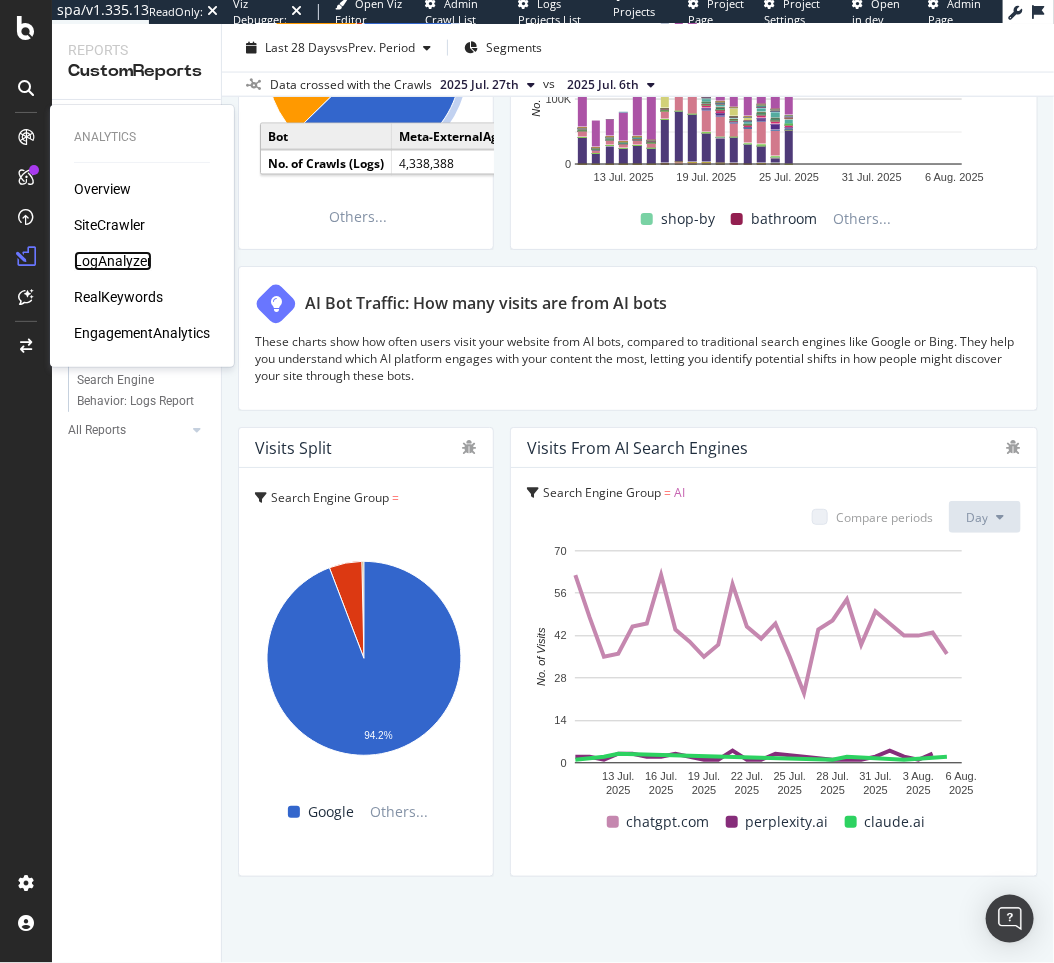 click on "LogAnalyzer" at bounding box center (113, 261) 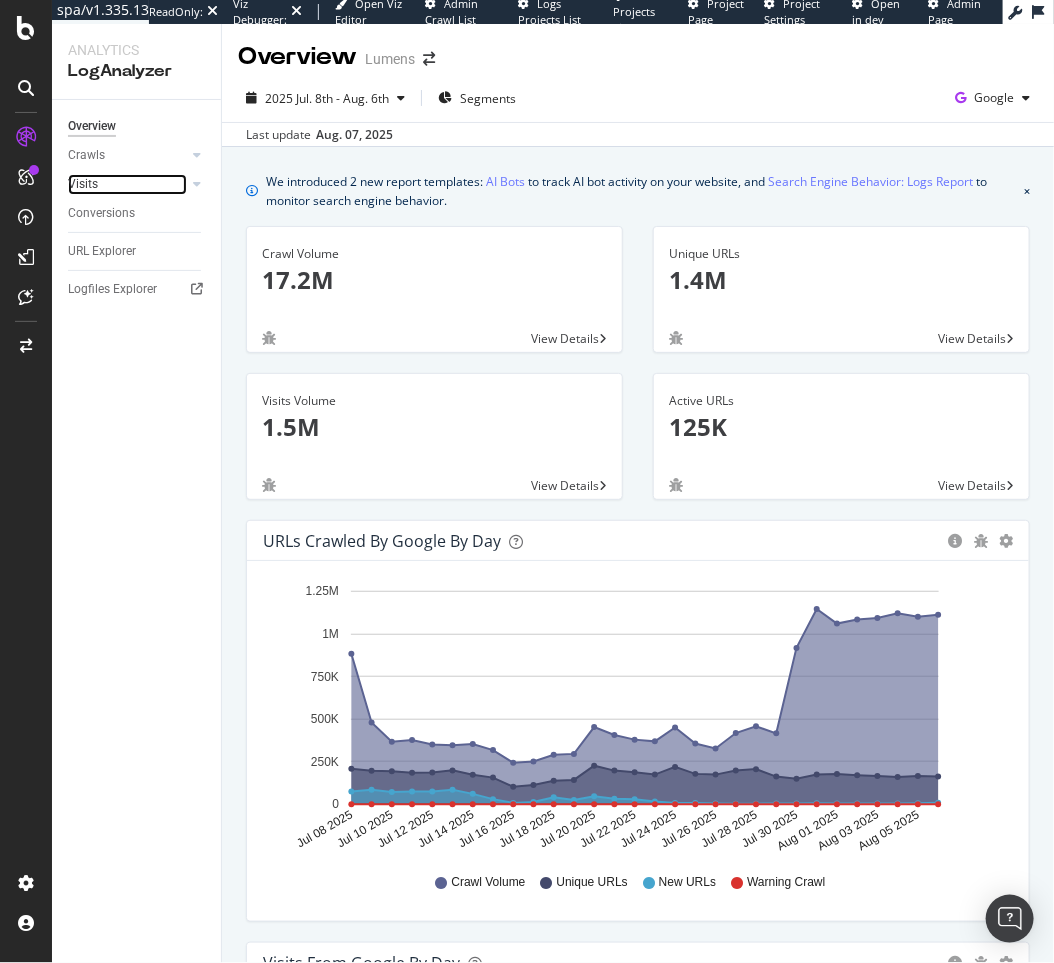 click on "Visits" at bounding box center (127, 184) 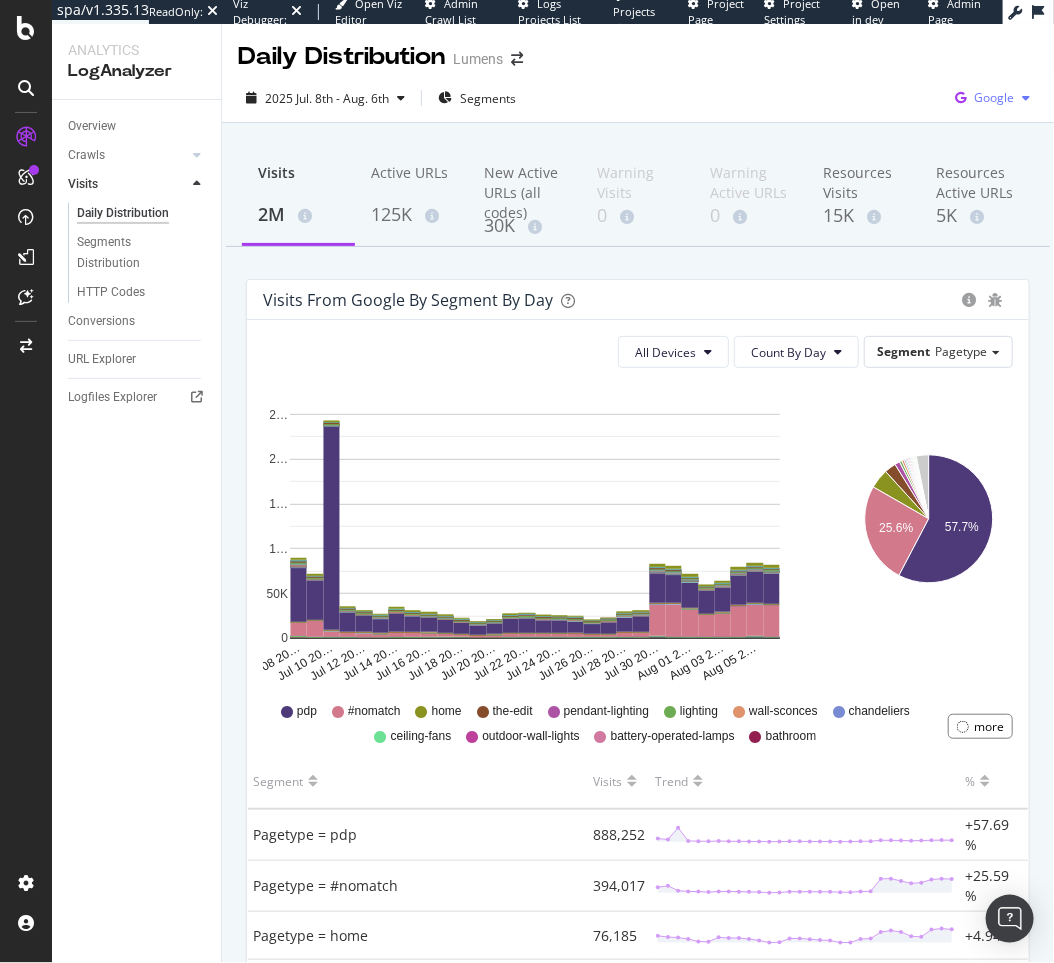 click on "Google" at bounding box center (994, 97) 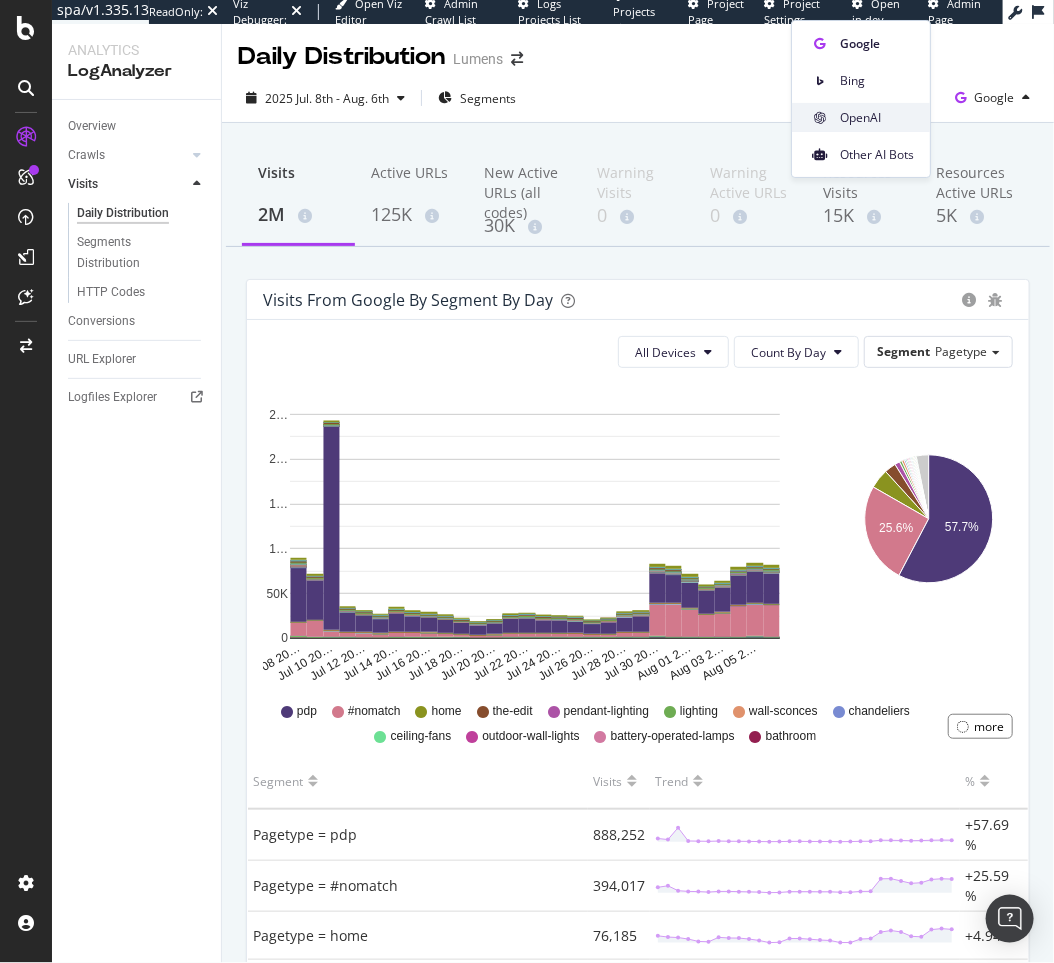 click on "OpenAI" at bounding box center [877, 118] 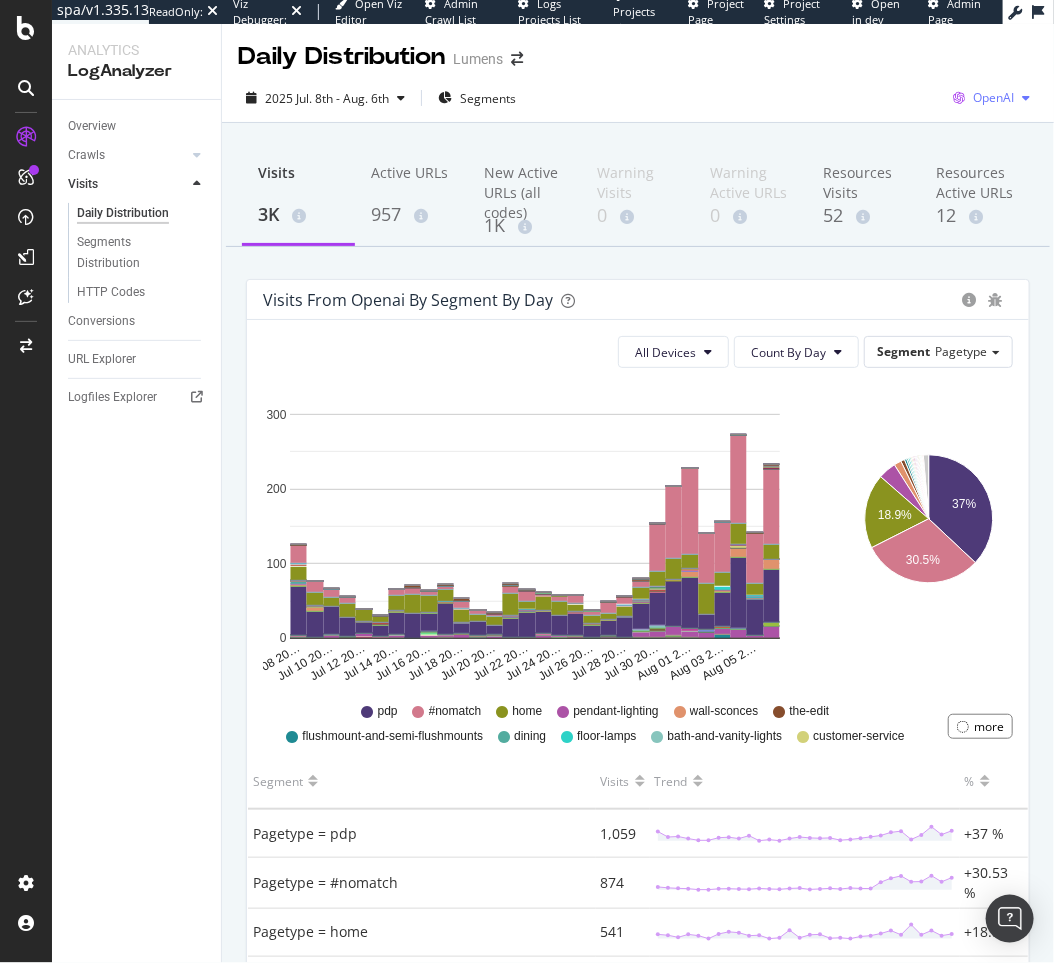 click at bounding box center (1026, 98) 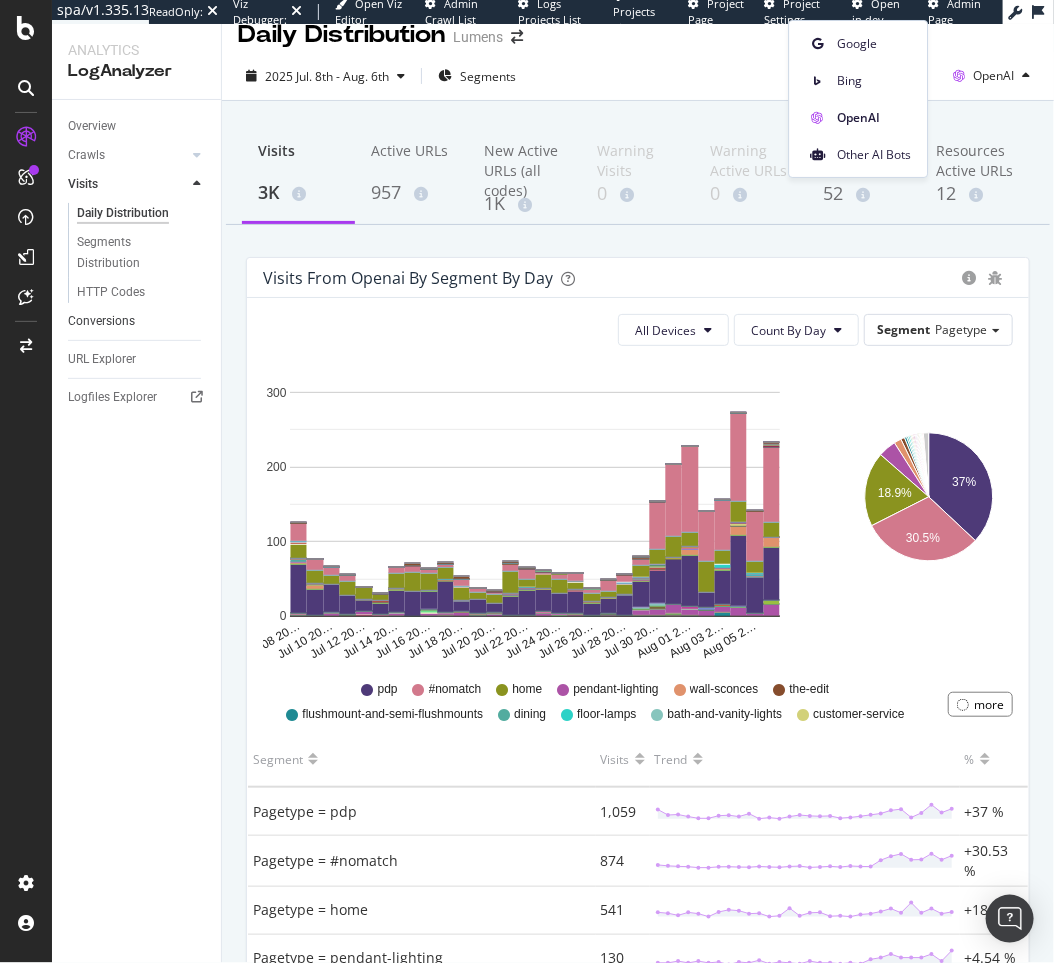 scroll, scrollTop: 0, scrollLeft: 0, axis: both 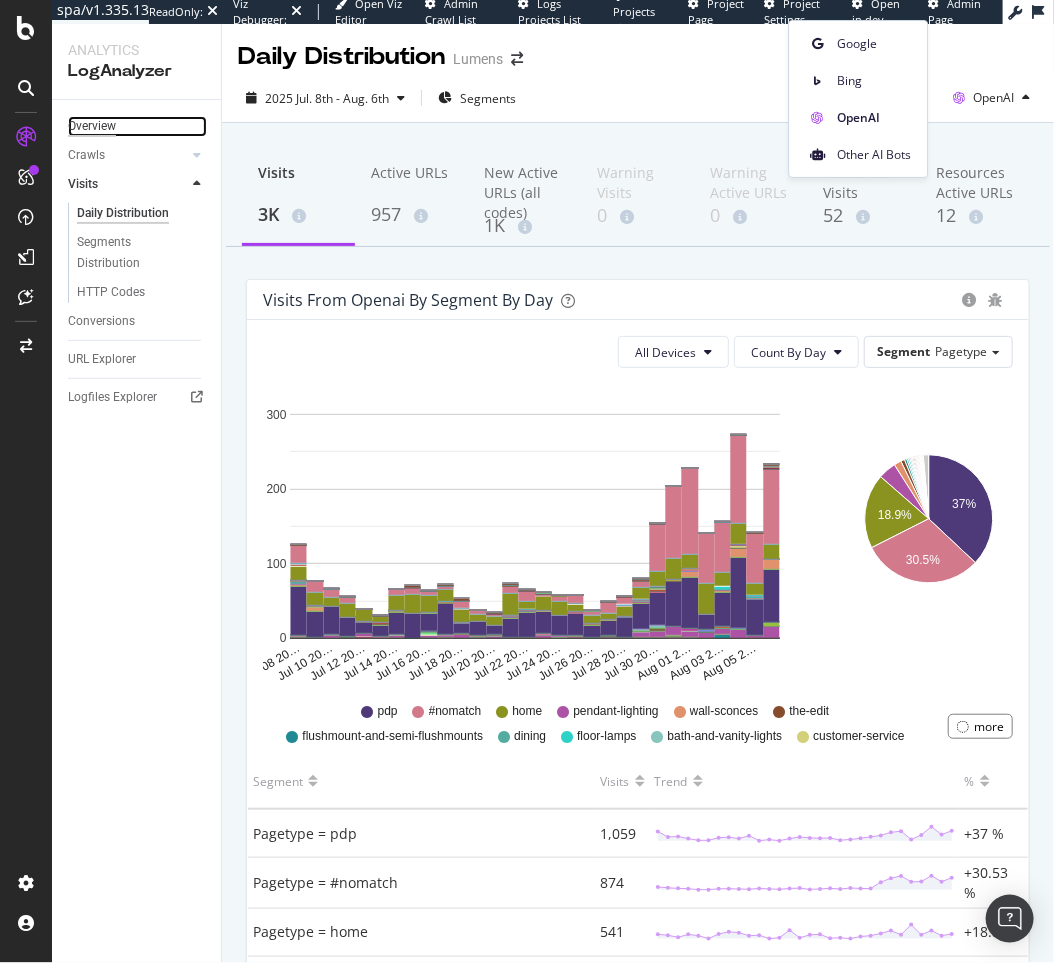 click on "Overview" at bounding box center [92, 126] 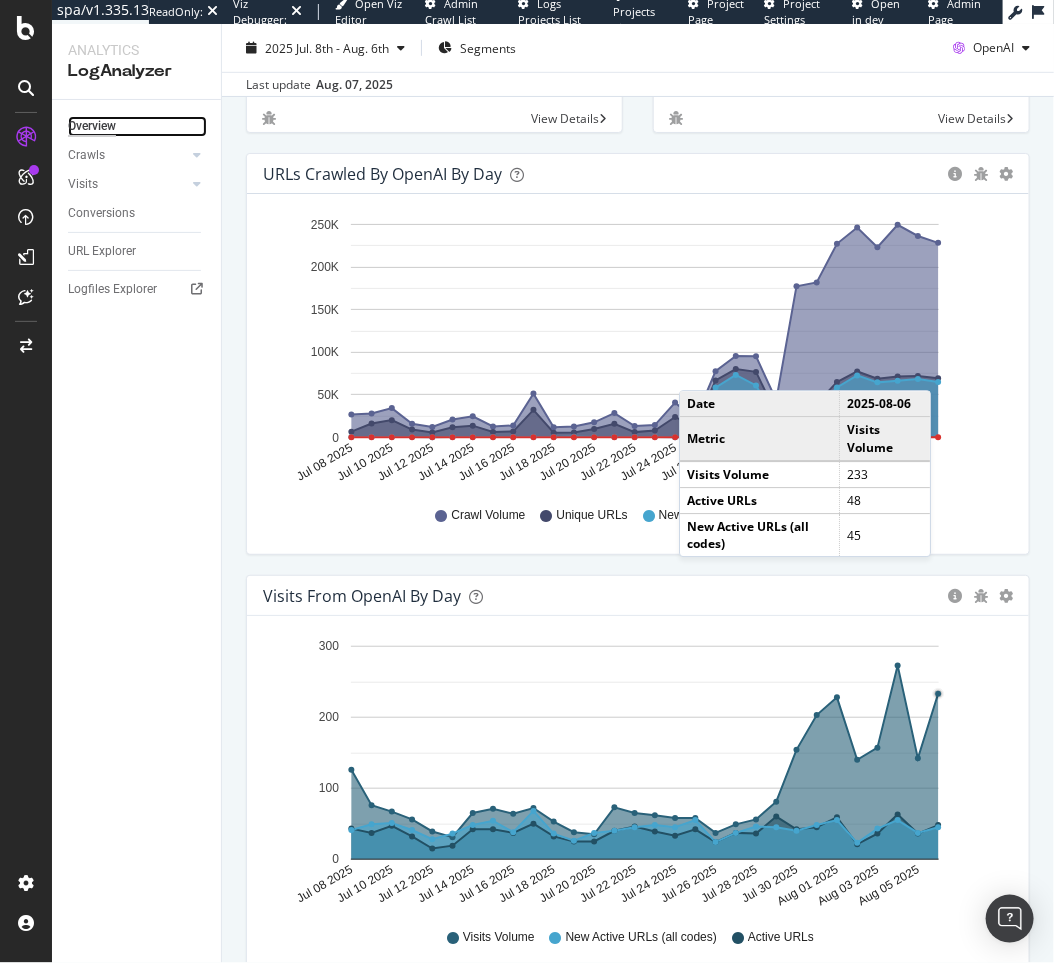 scroll, scrollTop: 42, scrollLeft: 0, axis: vertical 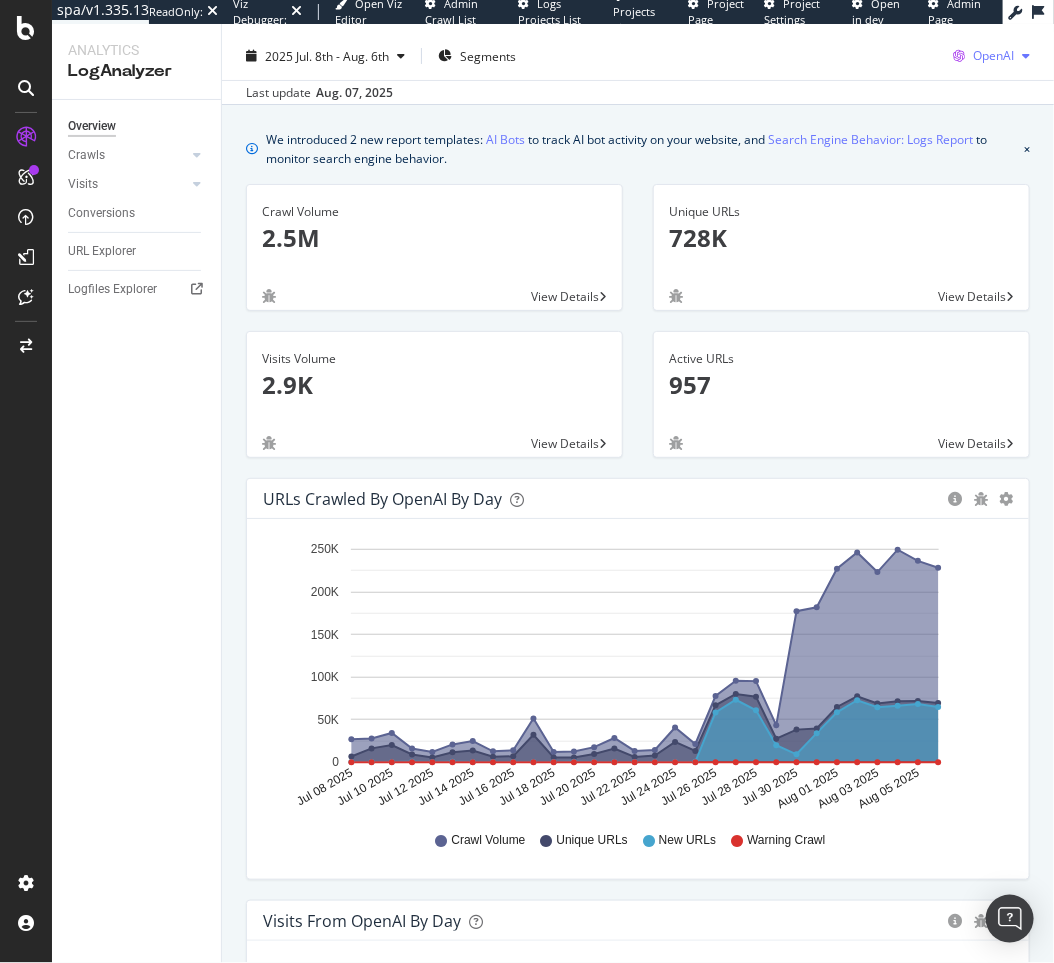 click on "OpenAI" at bounding box center (993, 55) 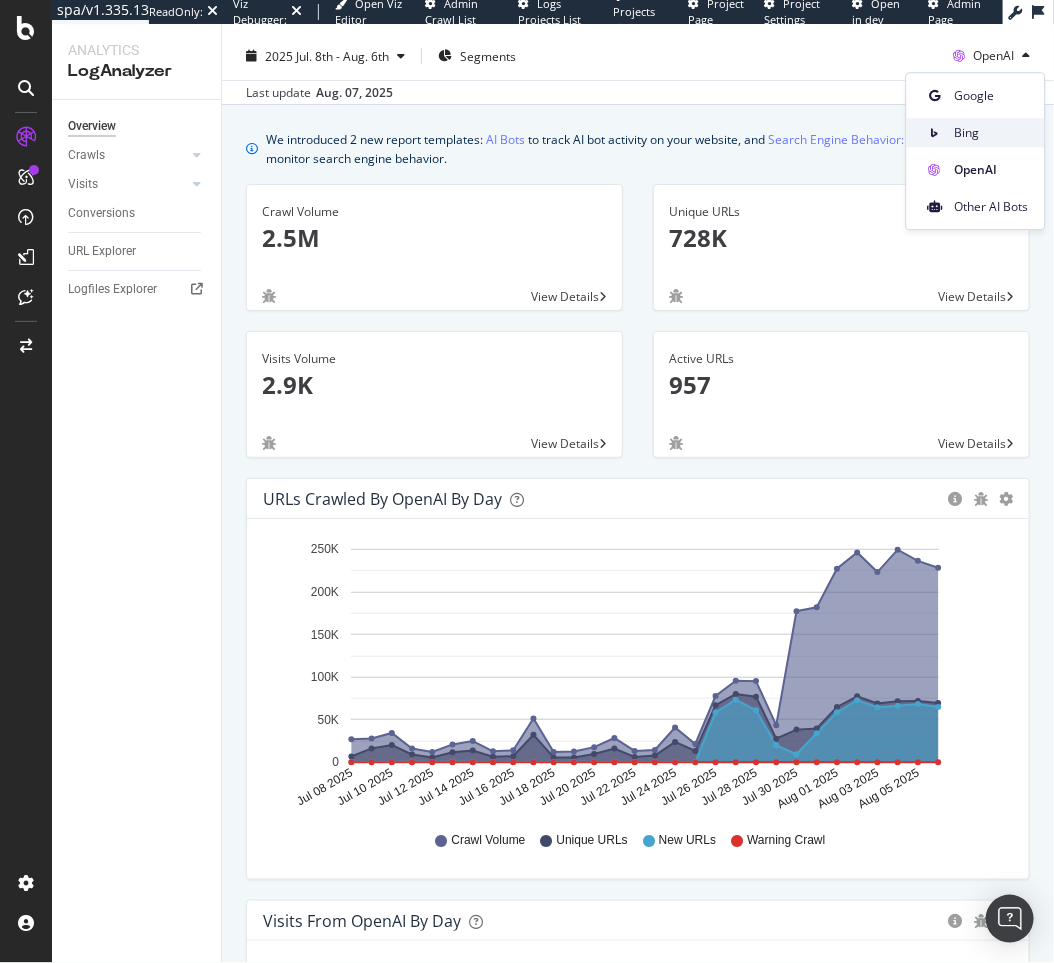 click on "Bing" at bounding box center [992, 133] 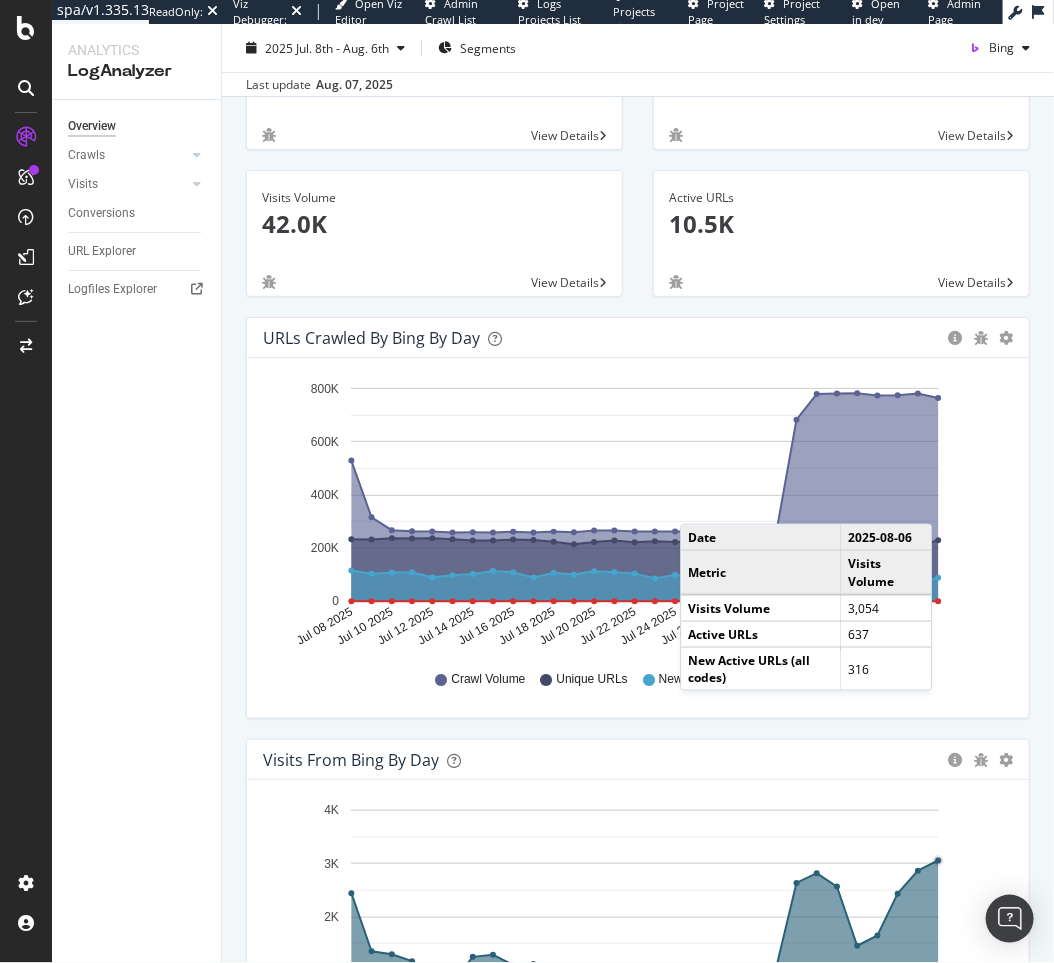 scroll, scrollTop: 0, scrollLeft: 0, axis: both 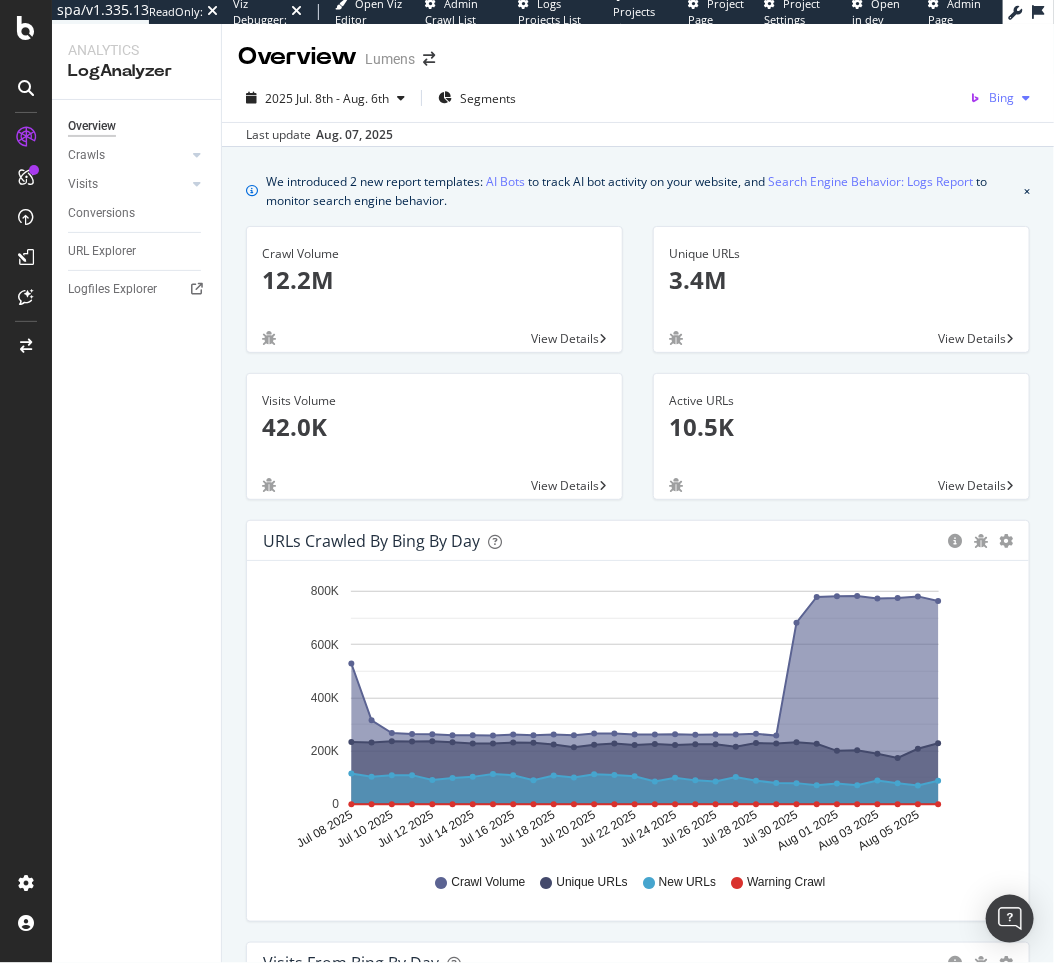 click on "Bing" at bounding box center [1001, 97] 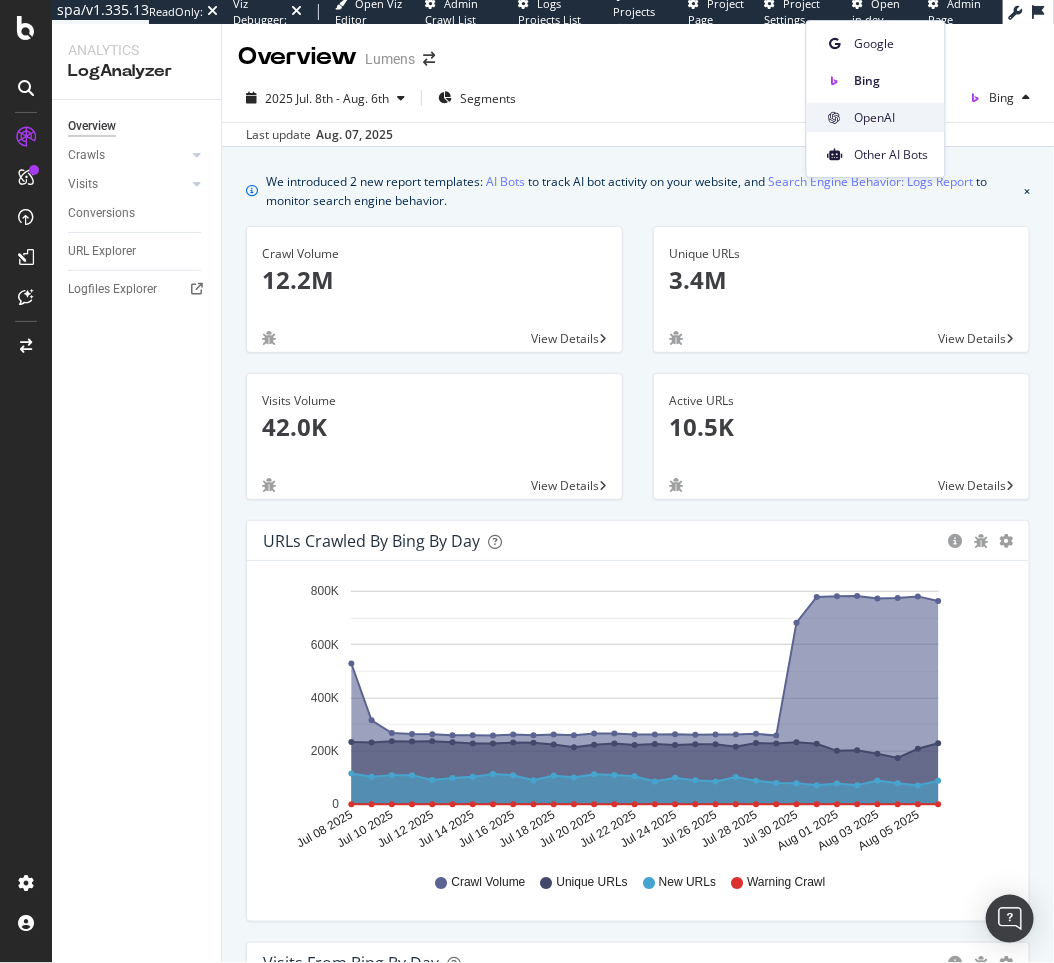 click on "OpenAI" at bounding box center [892, 118] 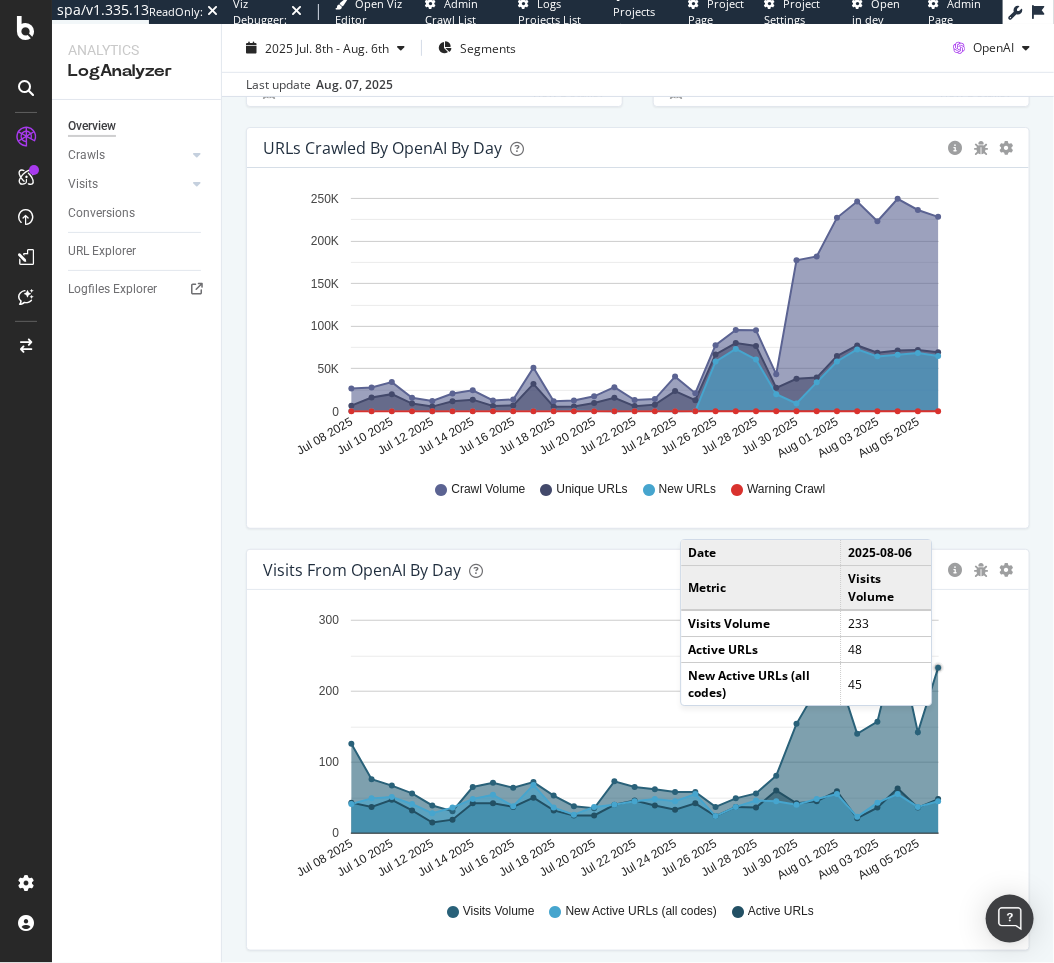 scroll, scrollTop: 155, scrollLeft: 0, axis: vertical 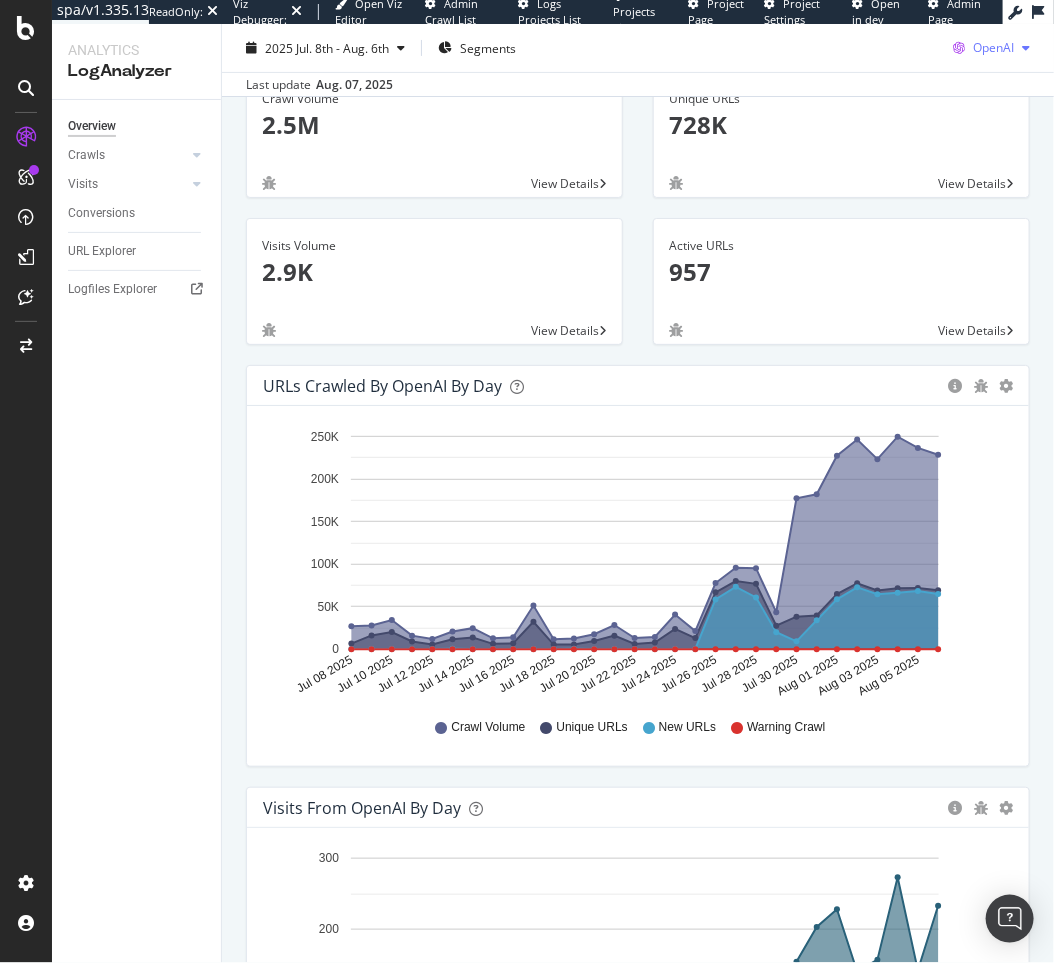click on "OpenAI" at bounding box center (993, 47) 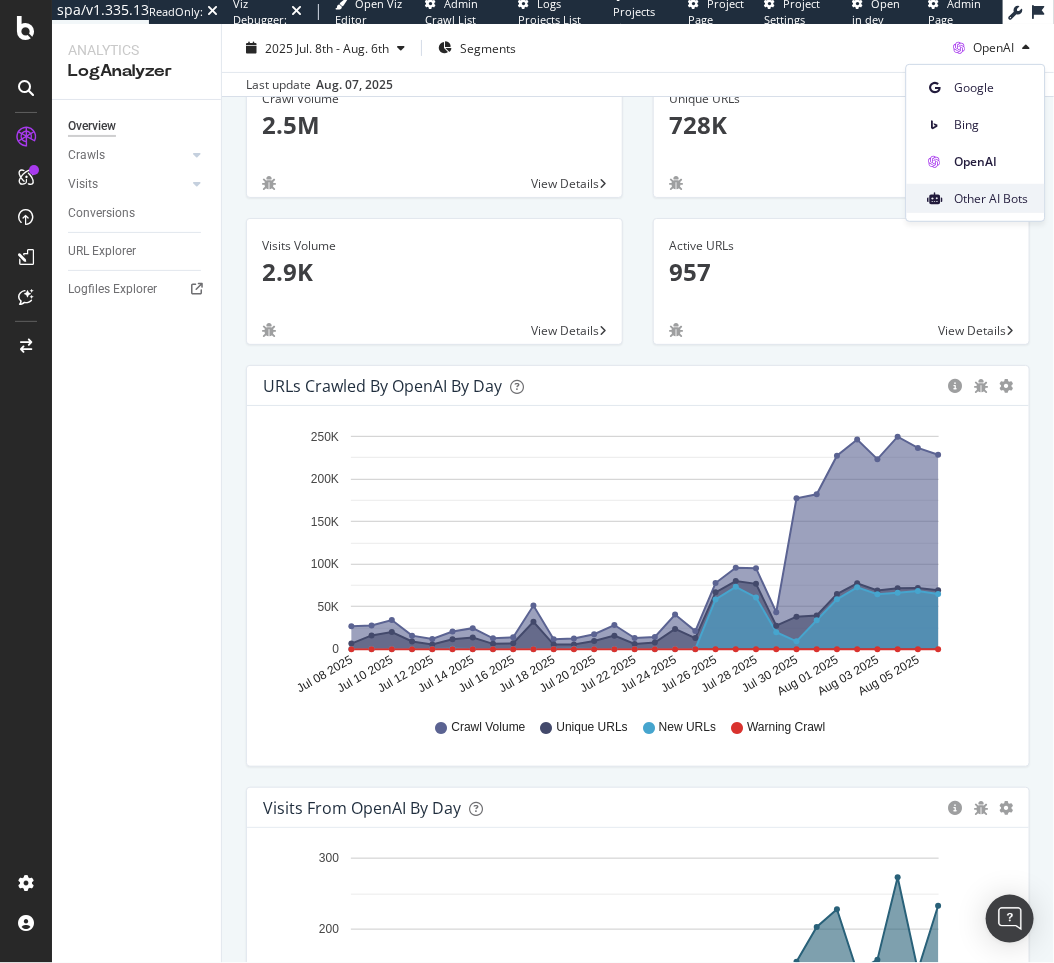 click on "Other AI Bots" at bounding box center [992, 198] 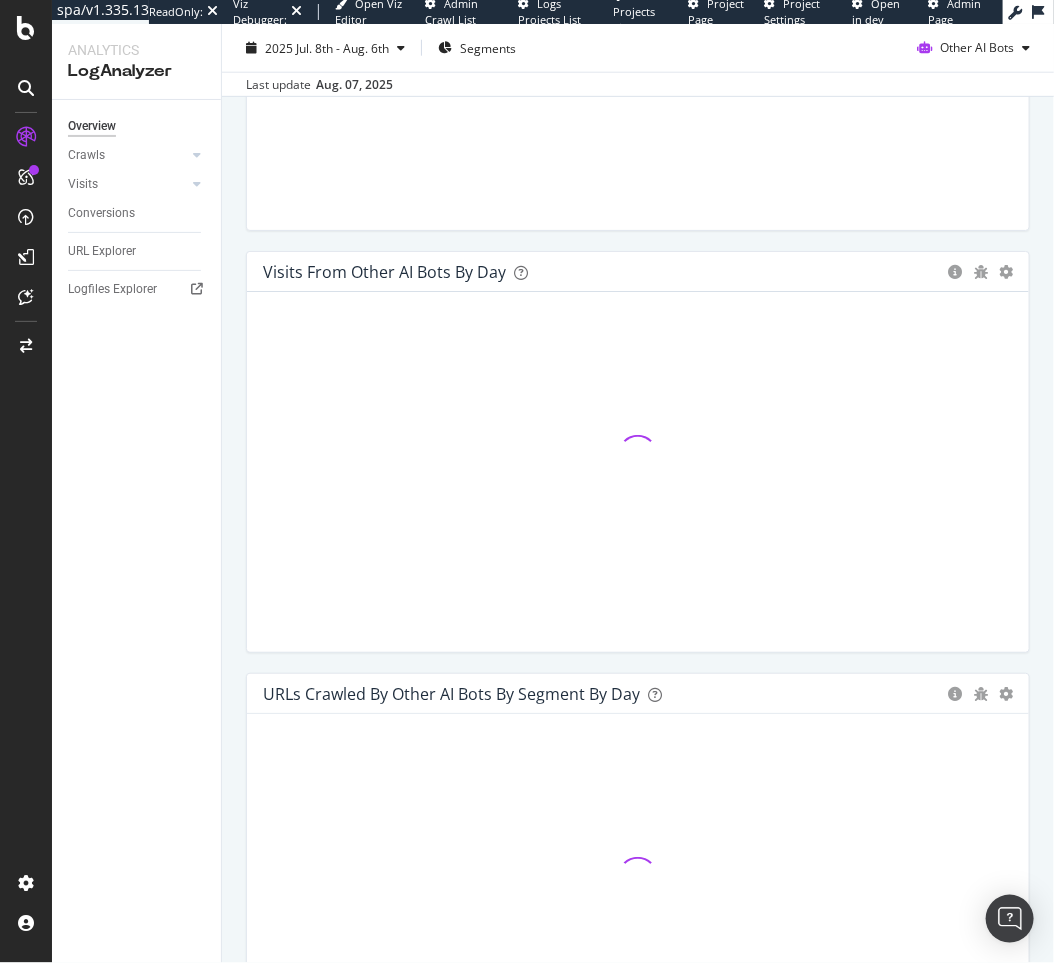 scroll, scrollTop: 694, scrollLeft: 0, axis: vertical 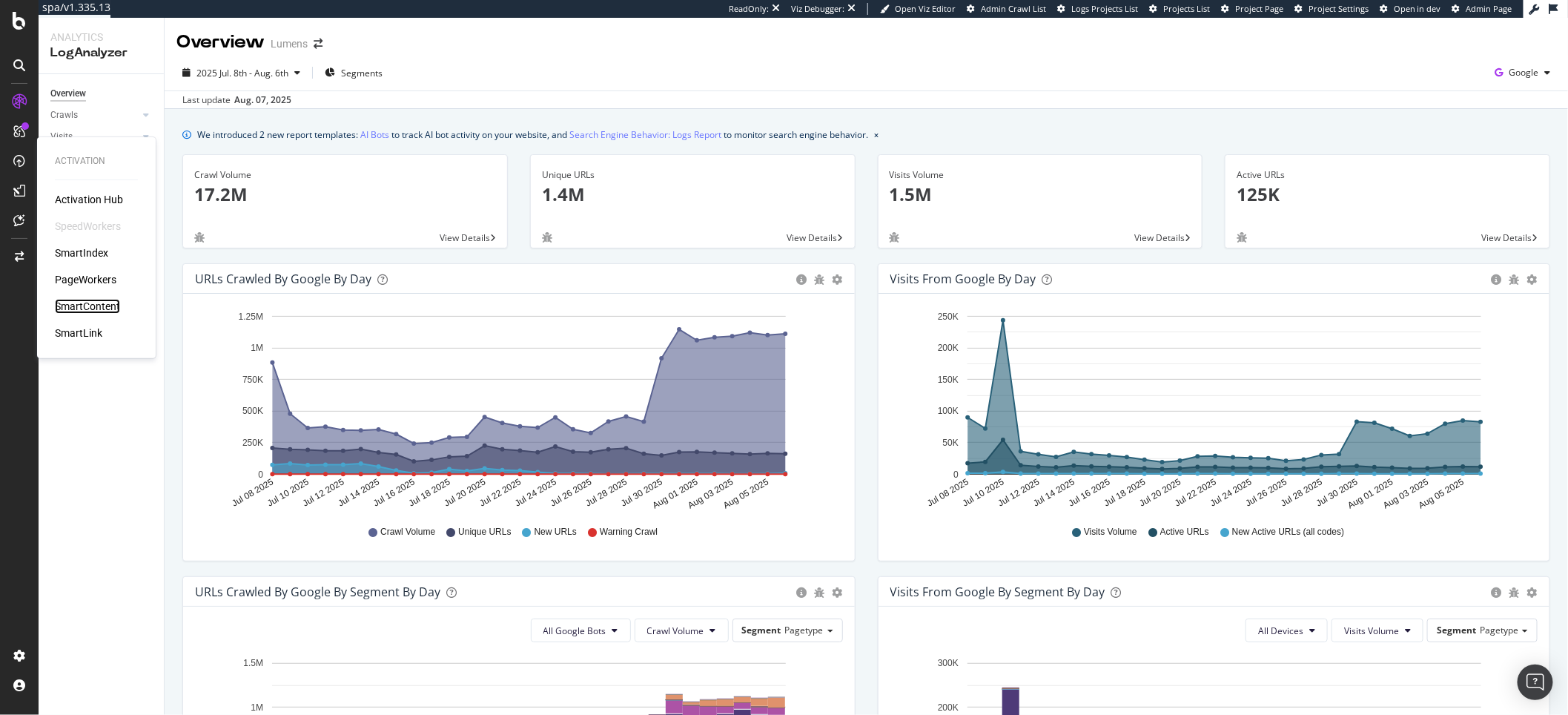 click on "SmartContent" at bounding box center (87, 306) 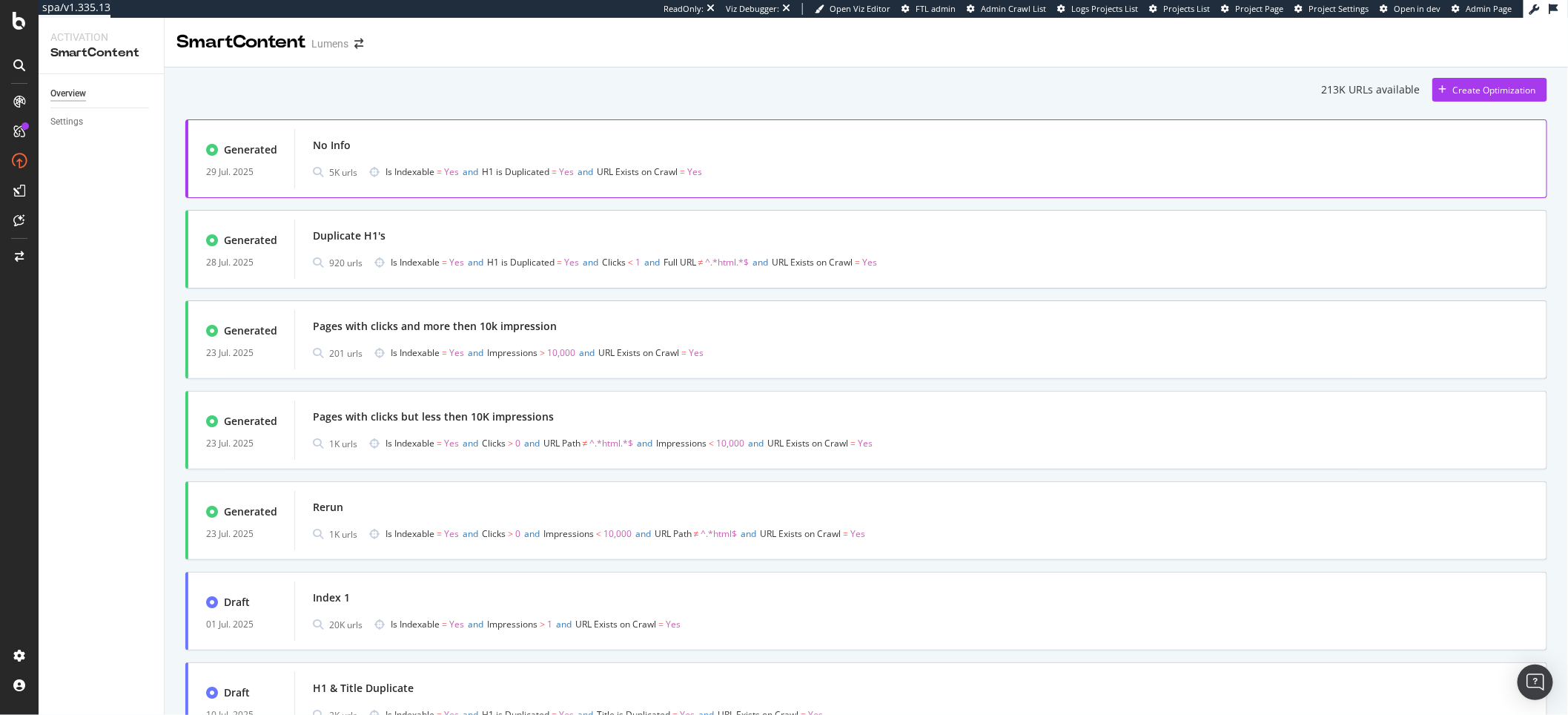click on "No Info" at bounding box center (921, 145) 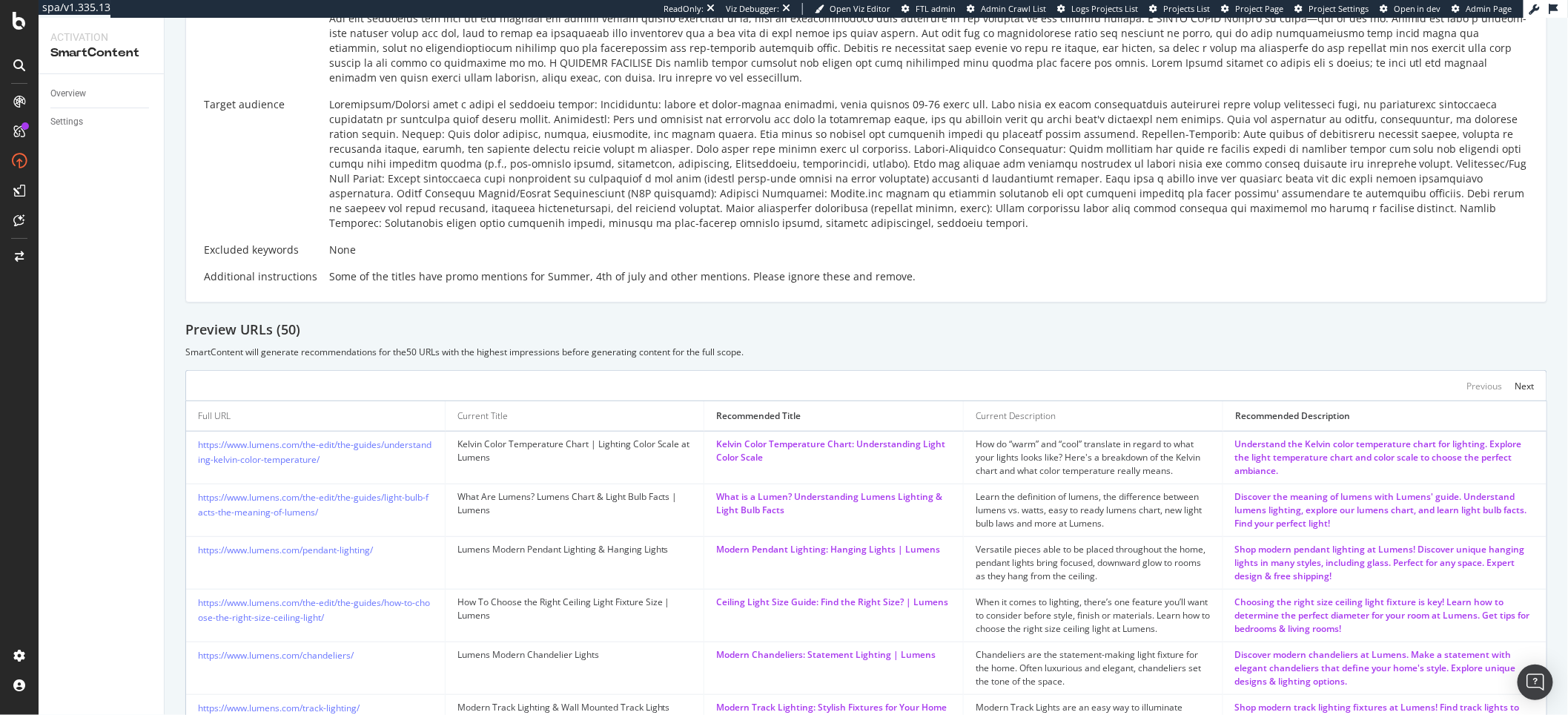 scroll, scrollTop: 0, scrollLeft: 0, axis: both 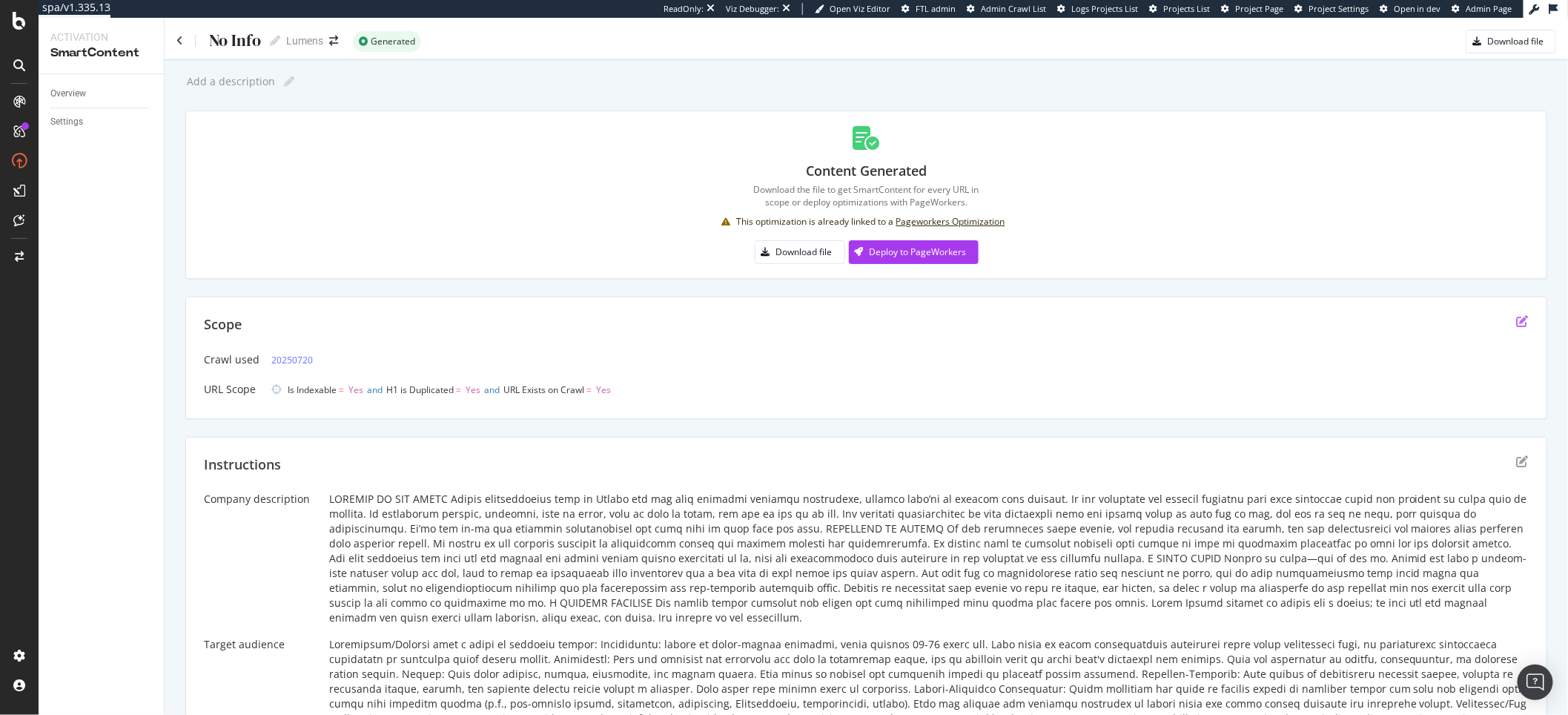 click at bounding box center (1523, 321) 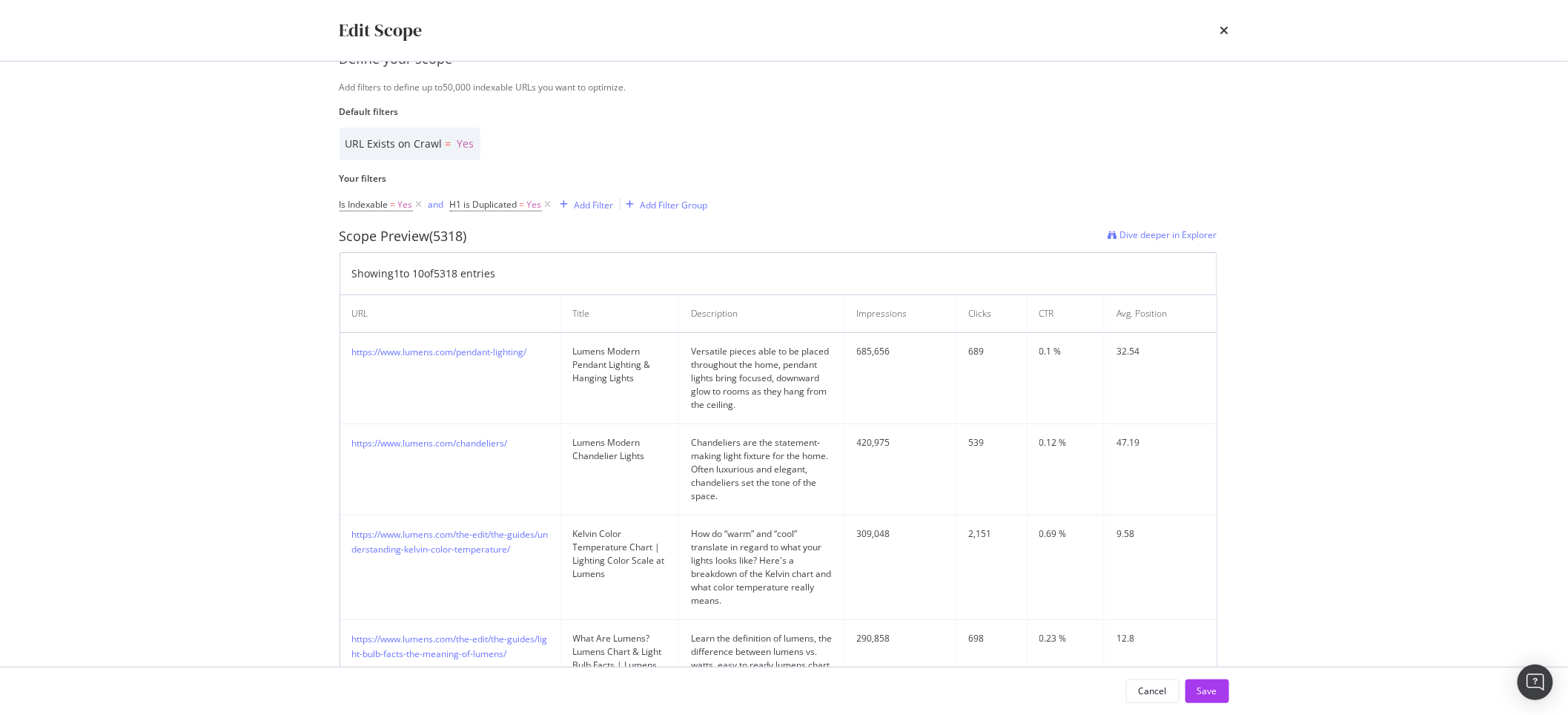 scroll, scrollTop: 800, scrollLeft: 0, axis: vertical 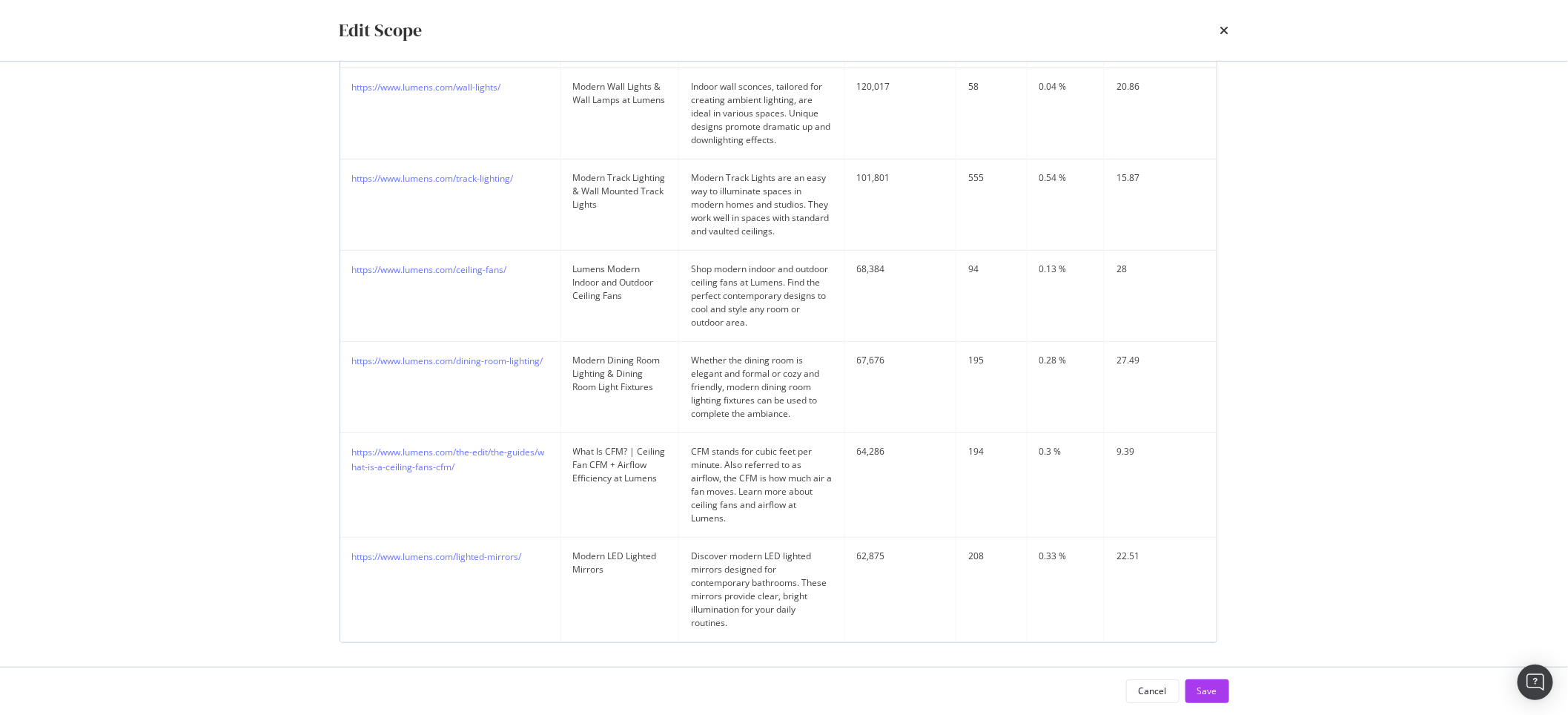 click at bounding box center (1225, 30) 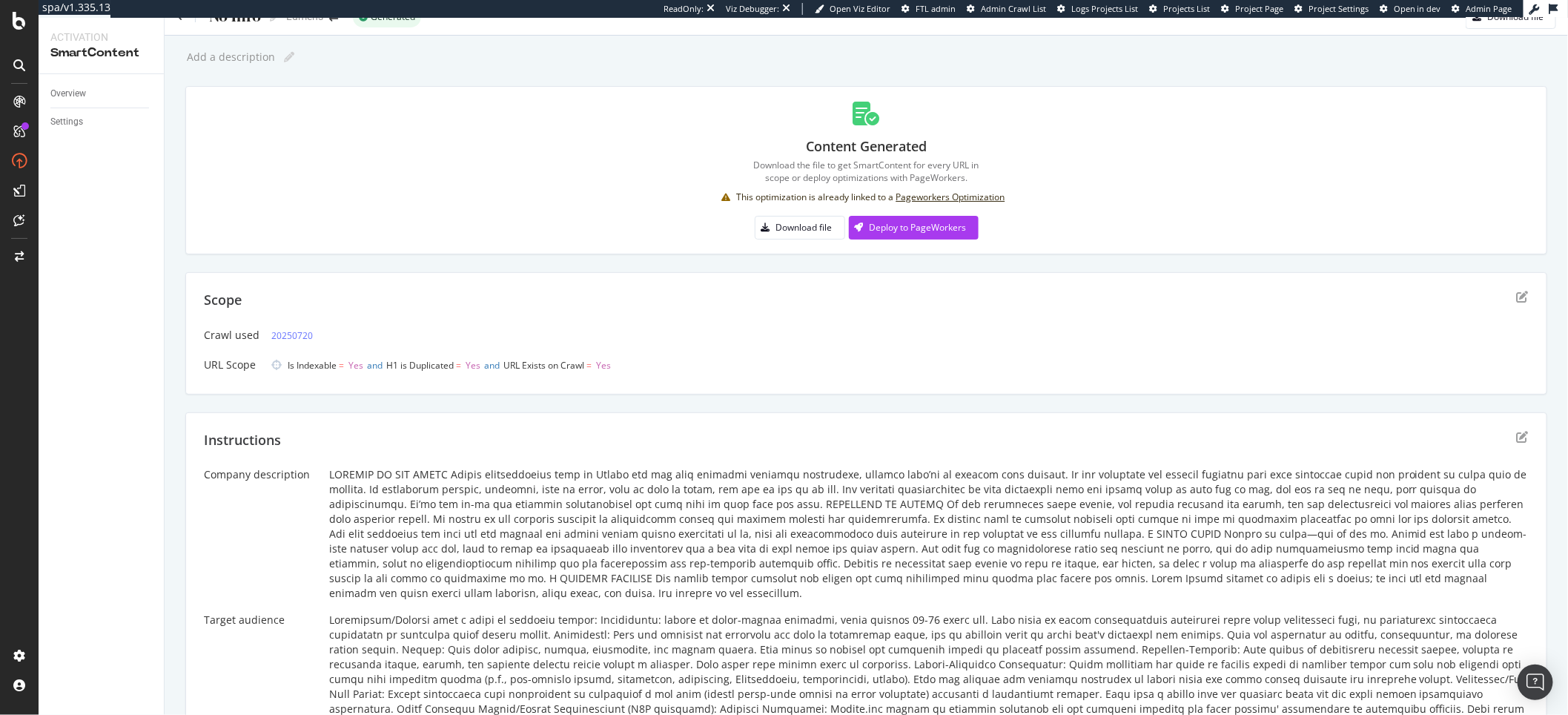 scroll, scrollTop: 0, scrollLeft: 0, axis: both 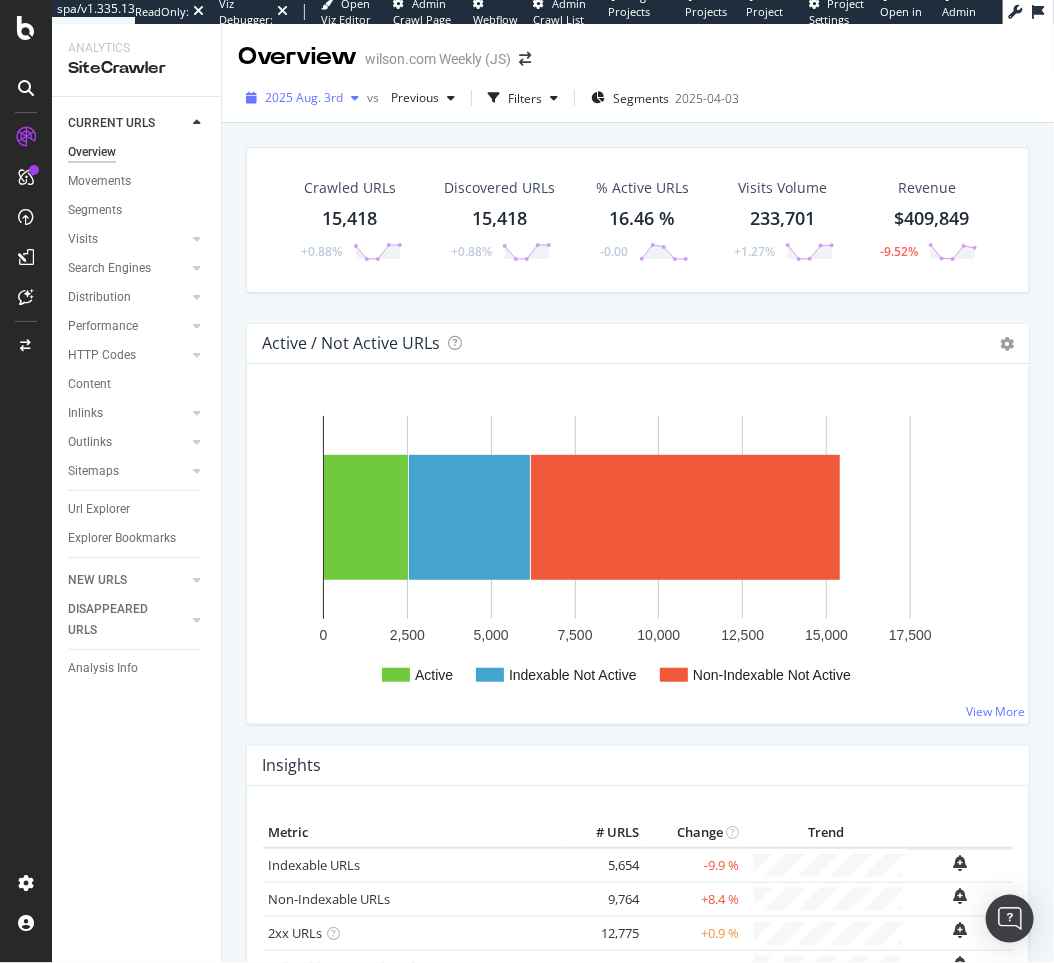 click on "2025 Aug. 3rd" at bounding box center [304, 97] 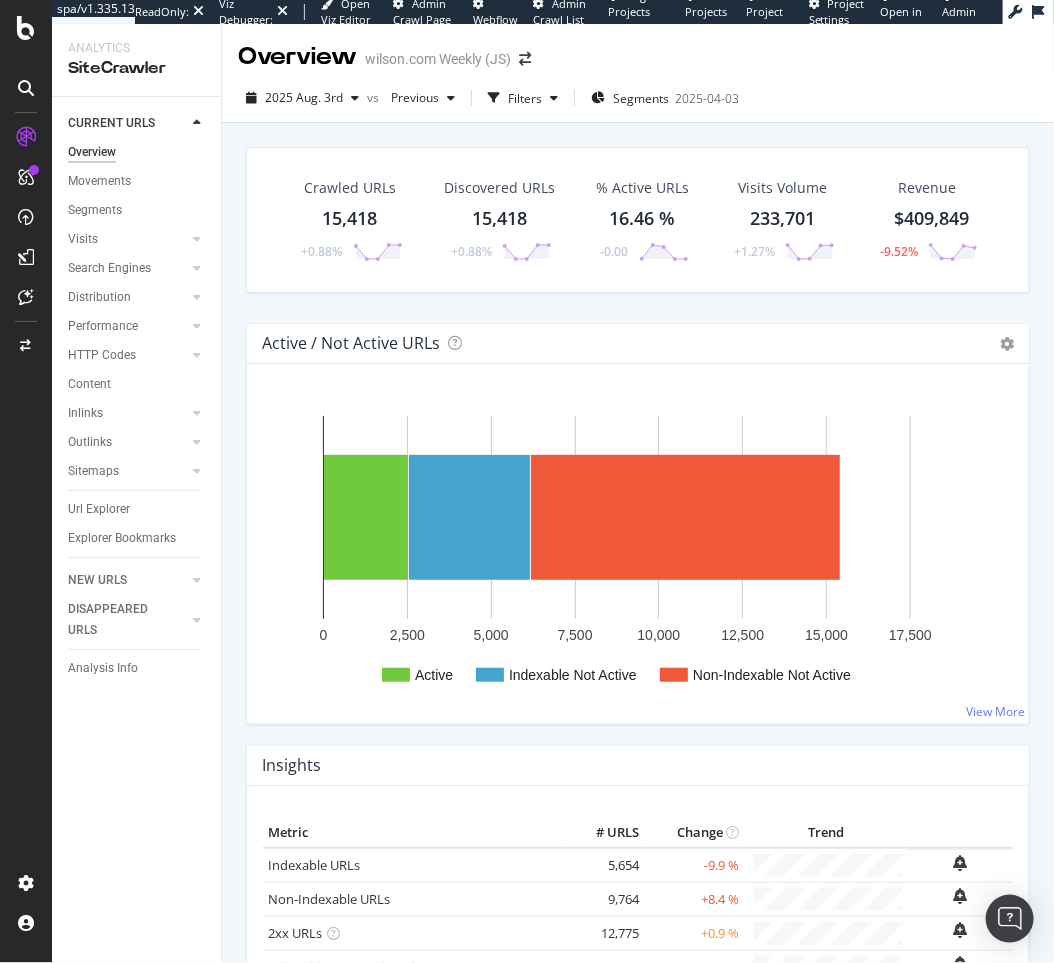 click on "Revenue $409,849 -9.52%" at bounding box center (927, 220) 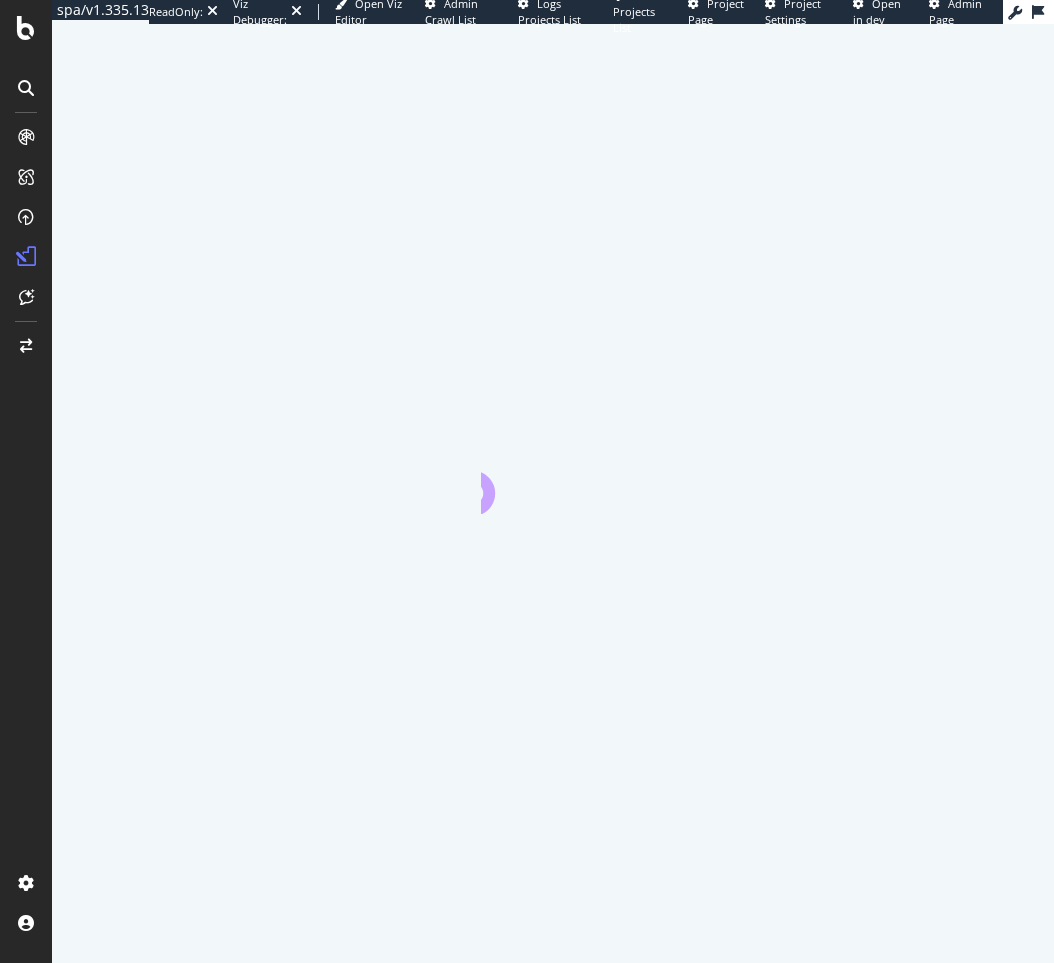 scroll, scrollTop: 0, scrollLeft: 0, axis: both 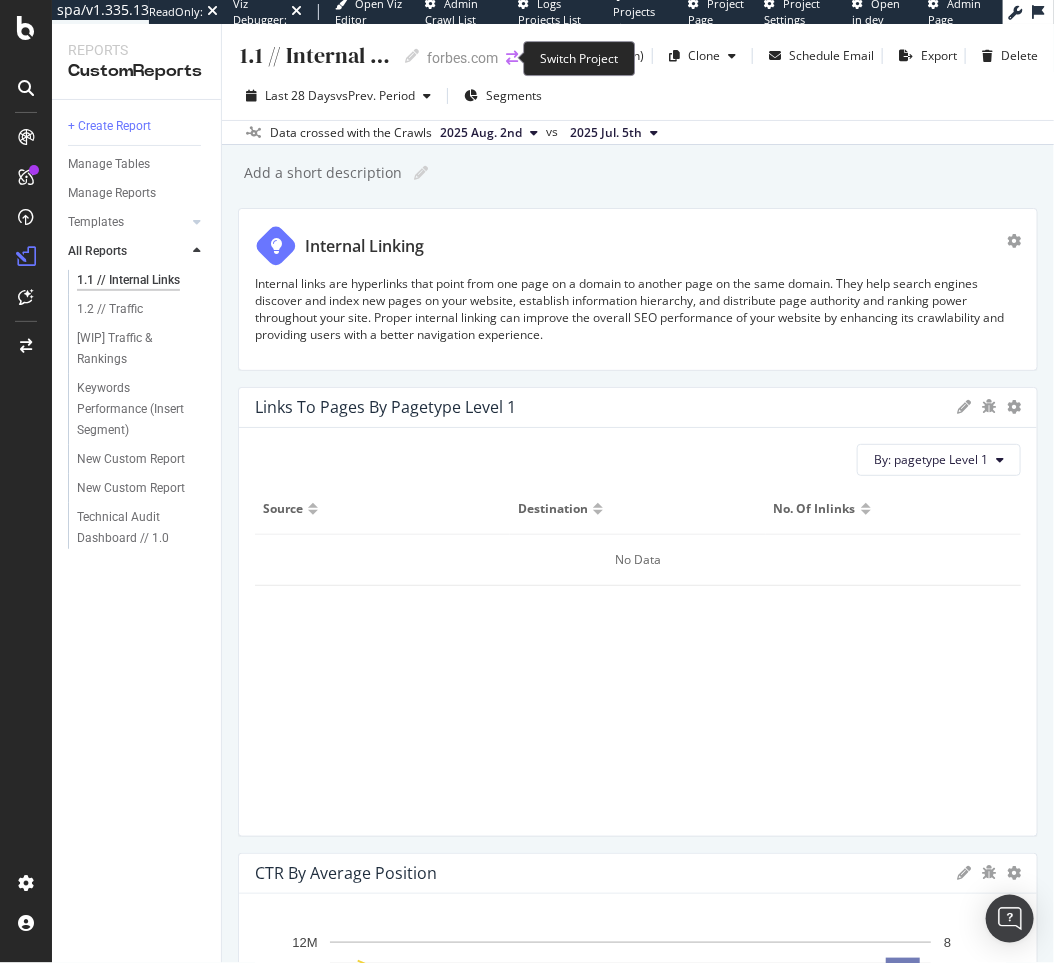 click at bounding box center (512, 58) 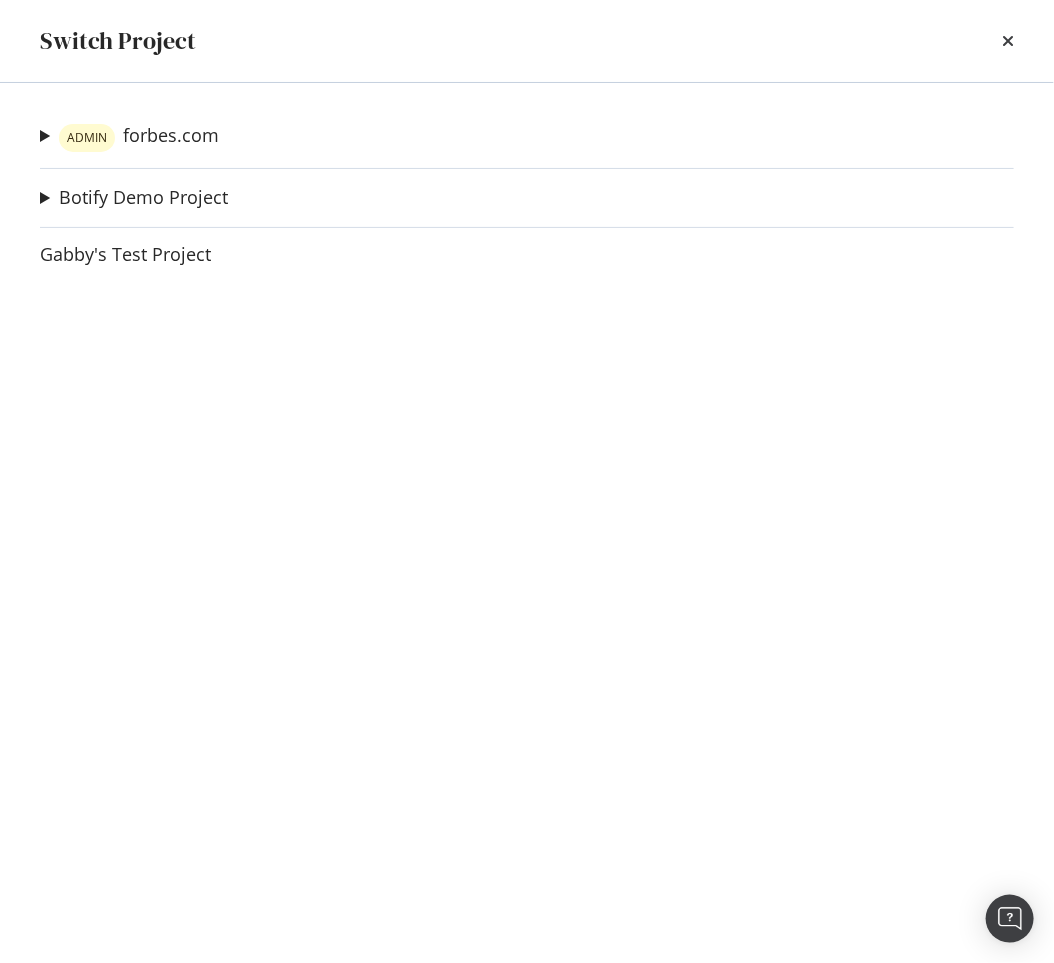 click on "ADMIN forbes.com" at bounding box center [129, 137] 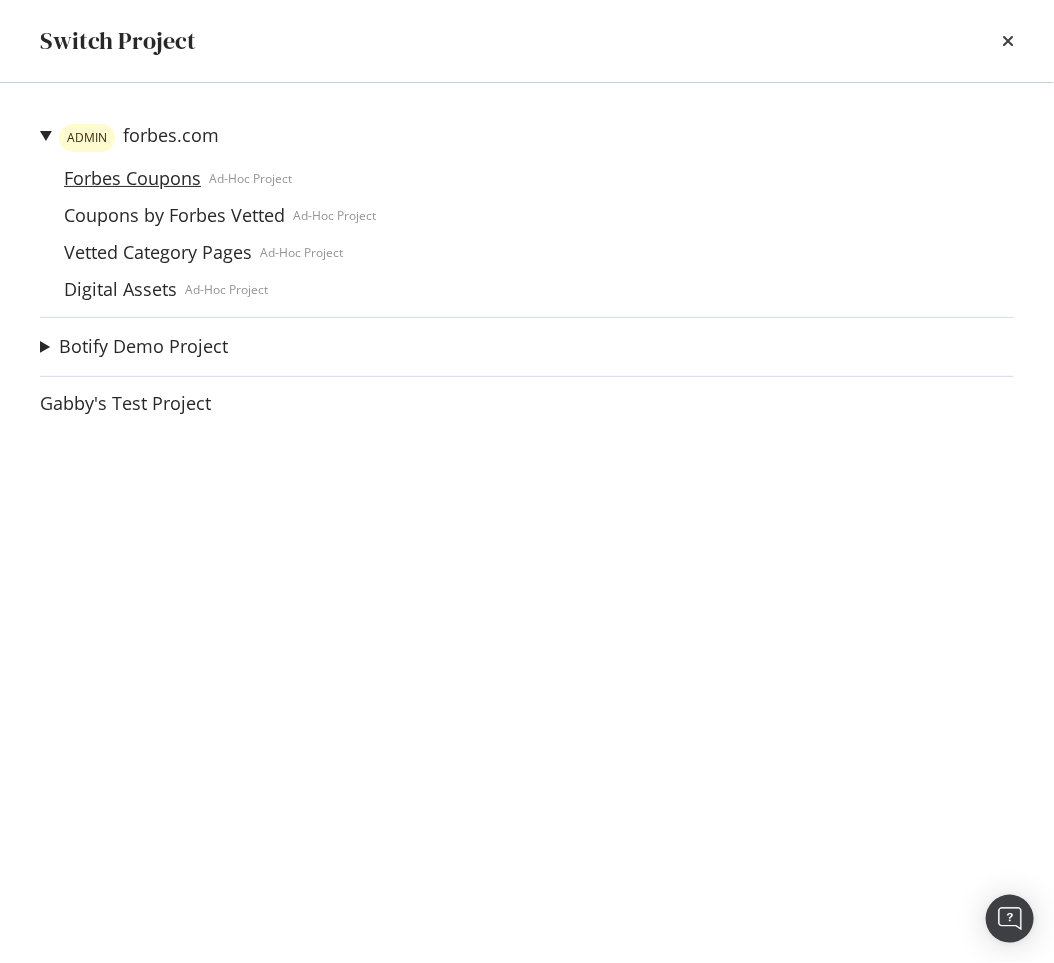 click on "Forbes Coupons" at bounding box center [132, 178] 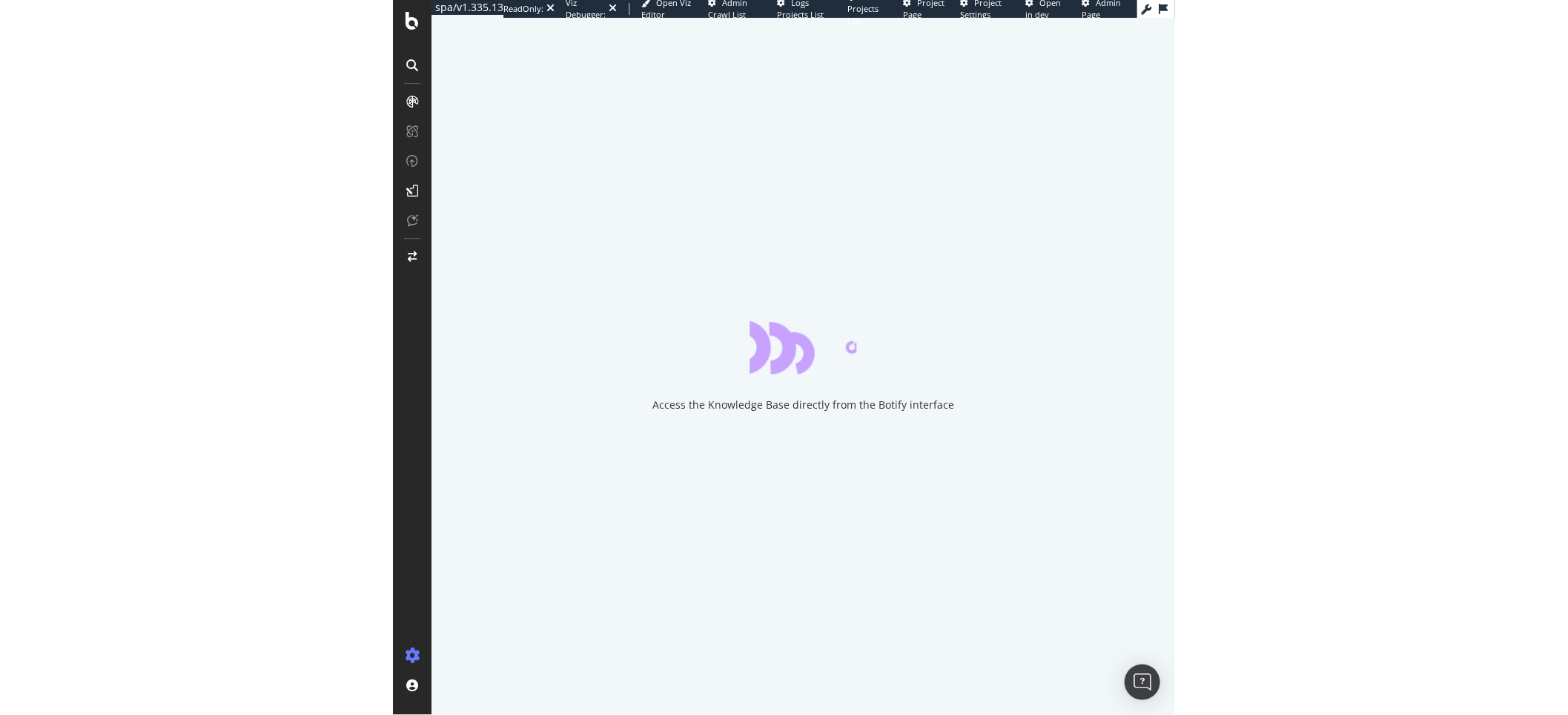 scroll, scrollTop: 0, scrollLeft: 0, axis: both 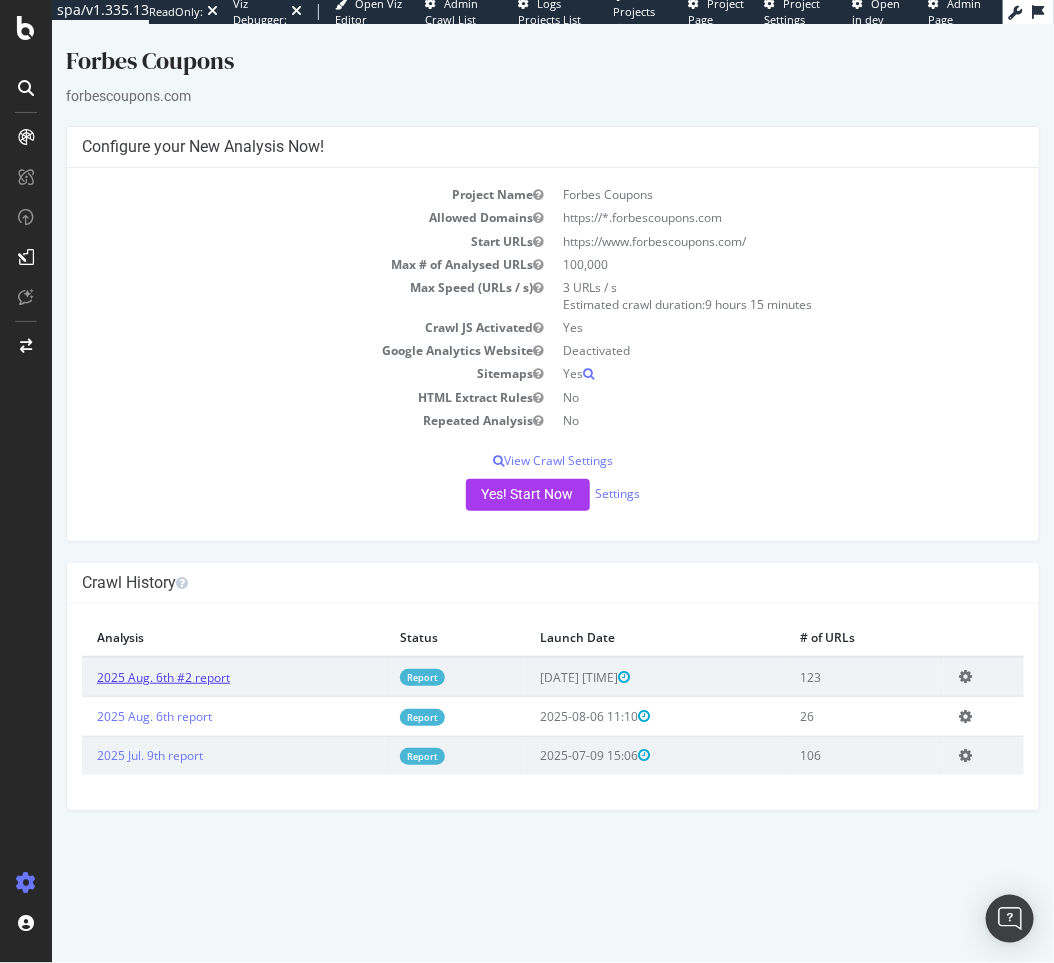 click on "2025 Aug. 6th #2
report" at bounding box center [162, 676] 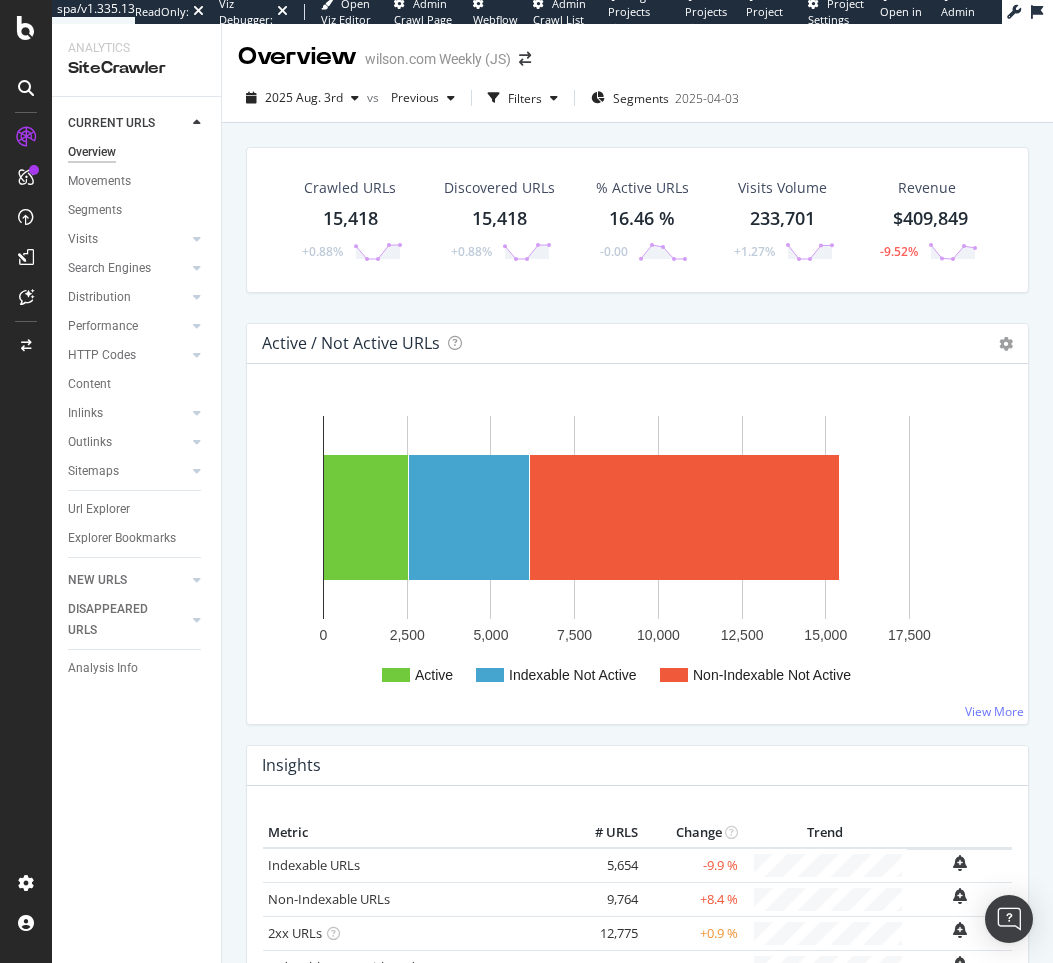 scroll, scrollTop: 0, scrollLeft: 0, axis: both 